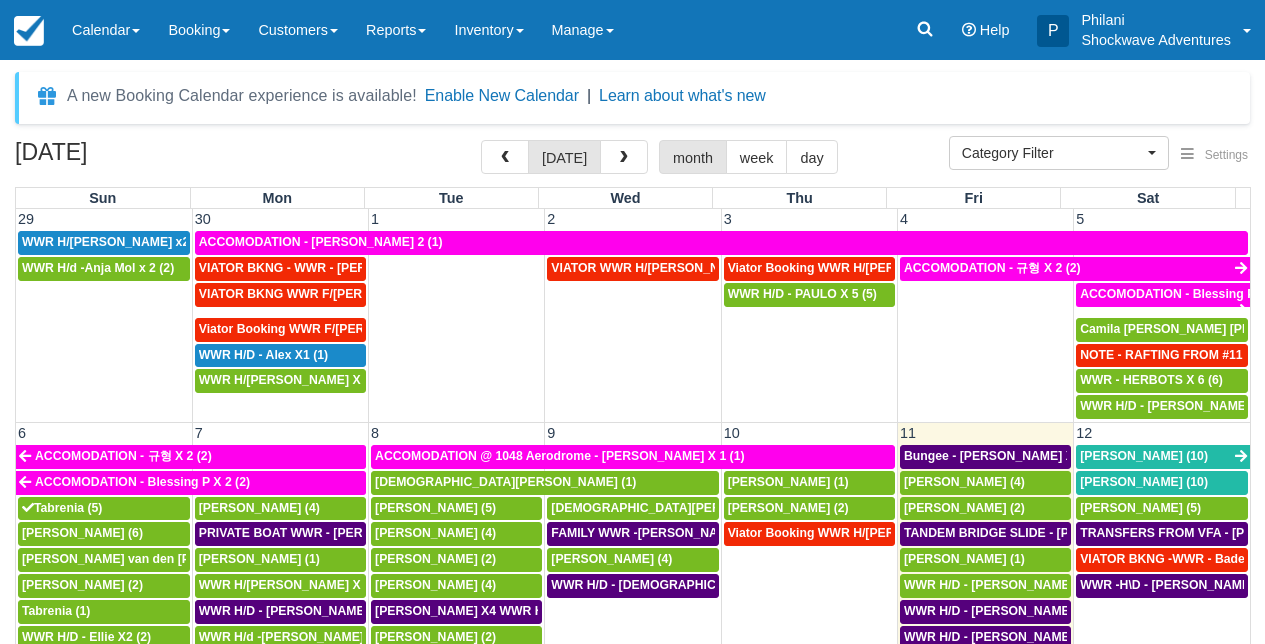 select 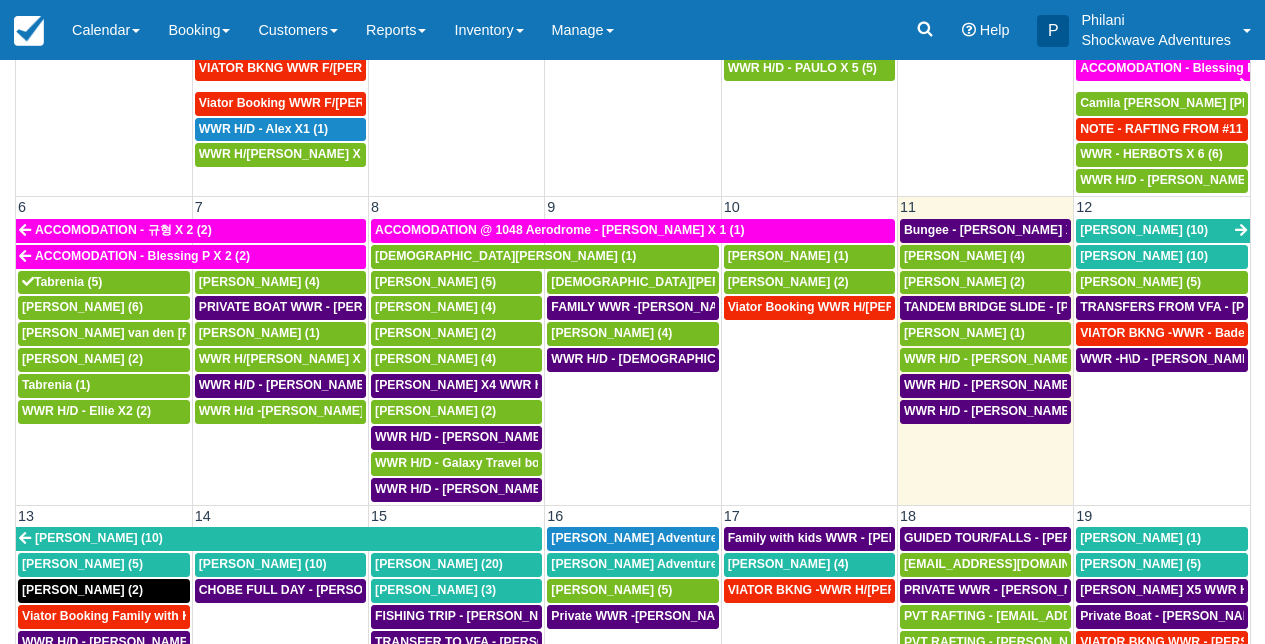 scroll, scrollTop: 226, scrollLeft: 0, axis: vertical 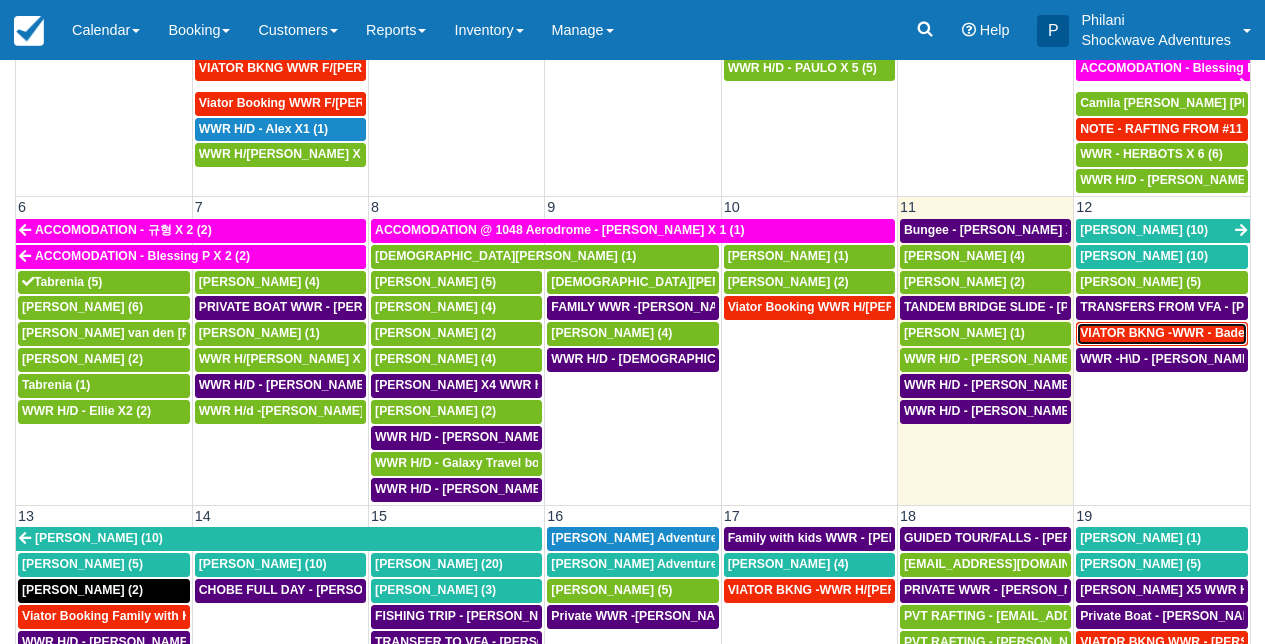 click on "VIATOR BKNG -WWR - Badenhorst, Christoff  X 5 (5)" at bounding box center [1256, 333] 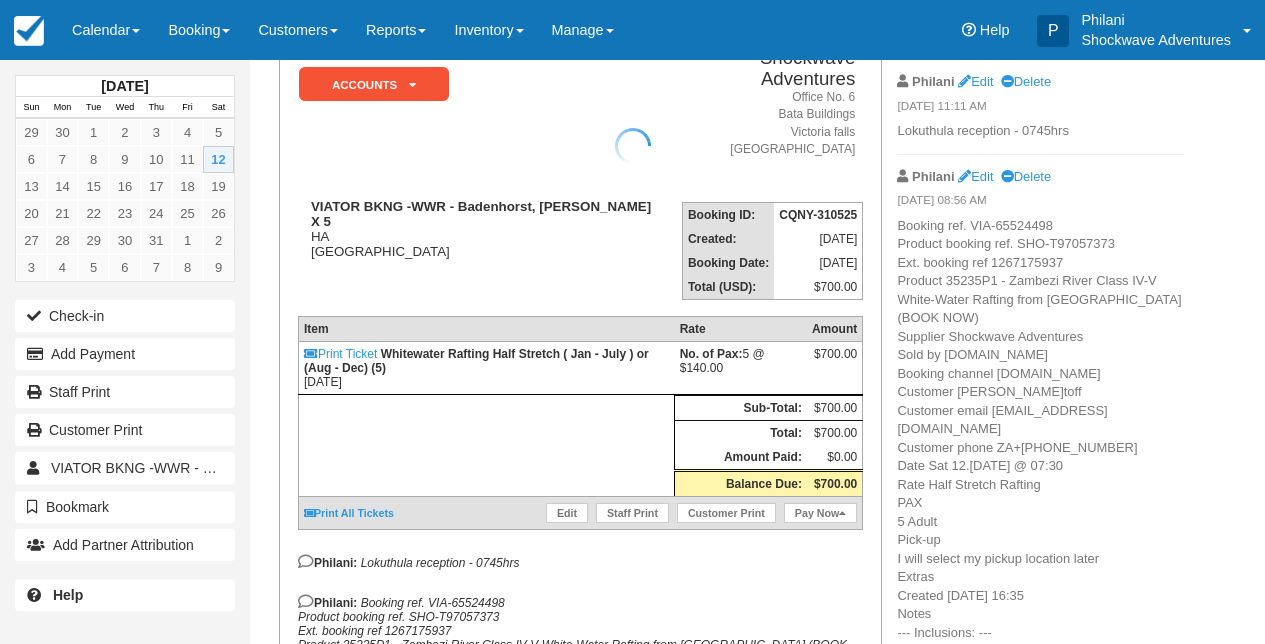 scroll, scrollTop: 384, scrollLeft: 0, axis: vertical 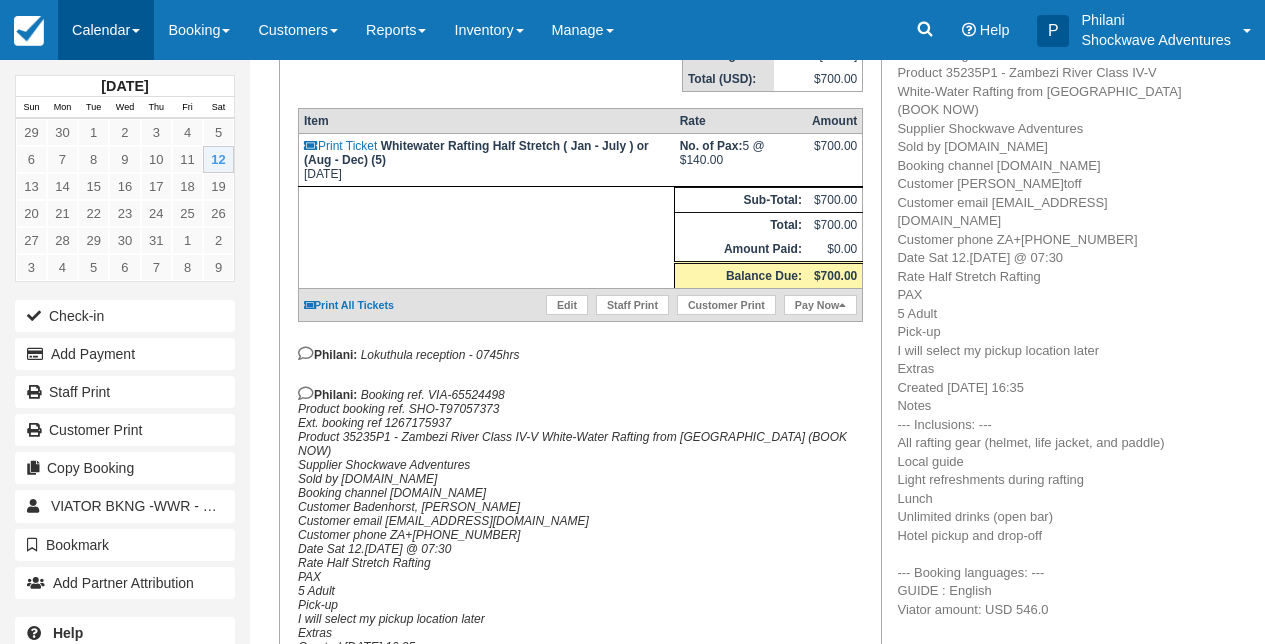 click on "Calendar" at bounding box center [106, 30] 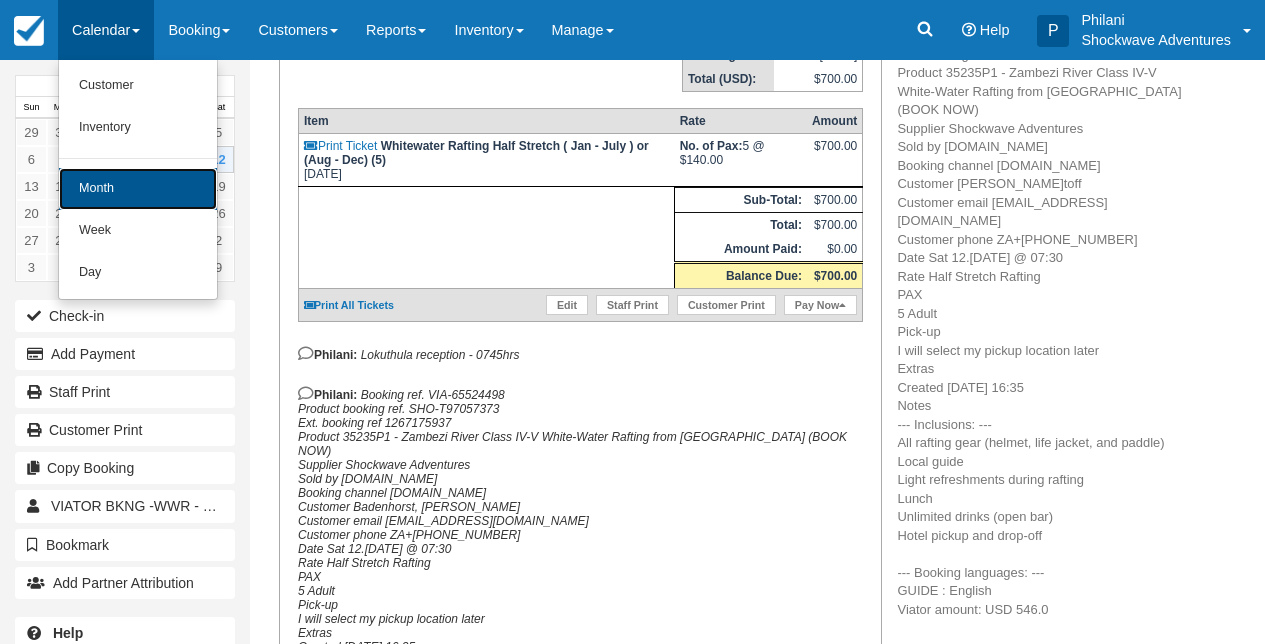 click on "Month" at bounding box center [138, 189] 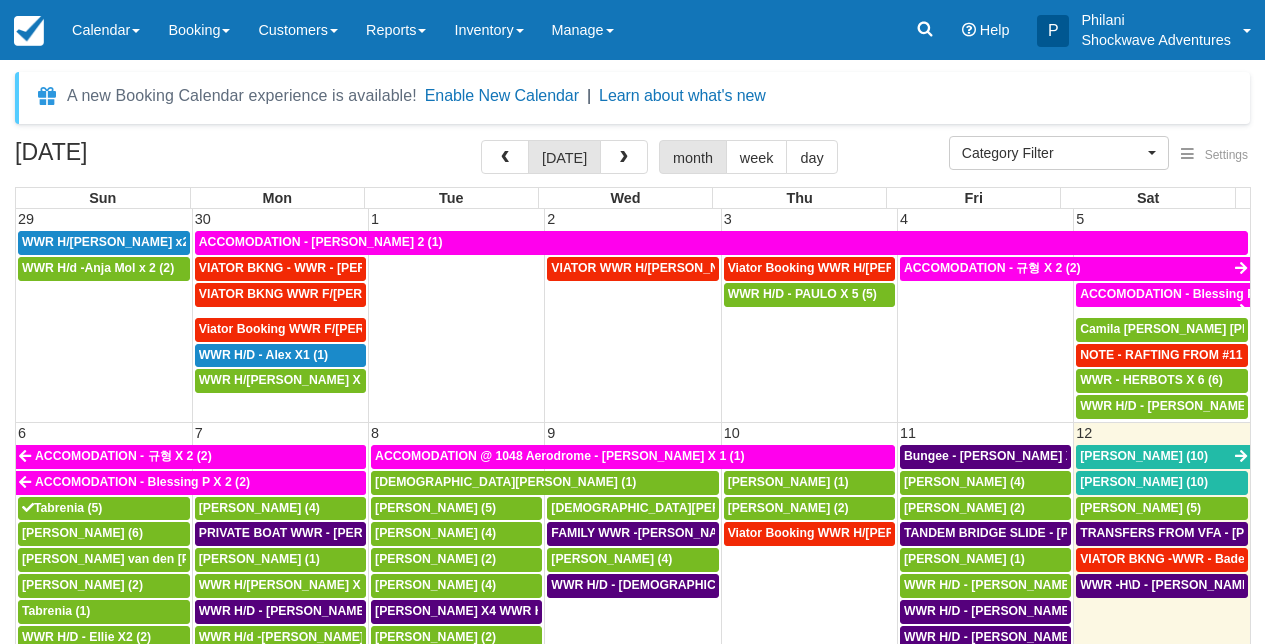 select 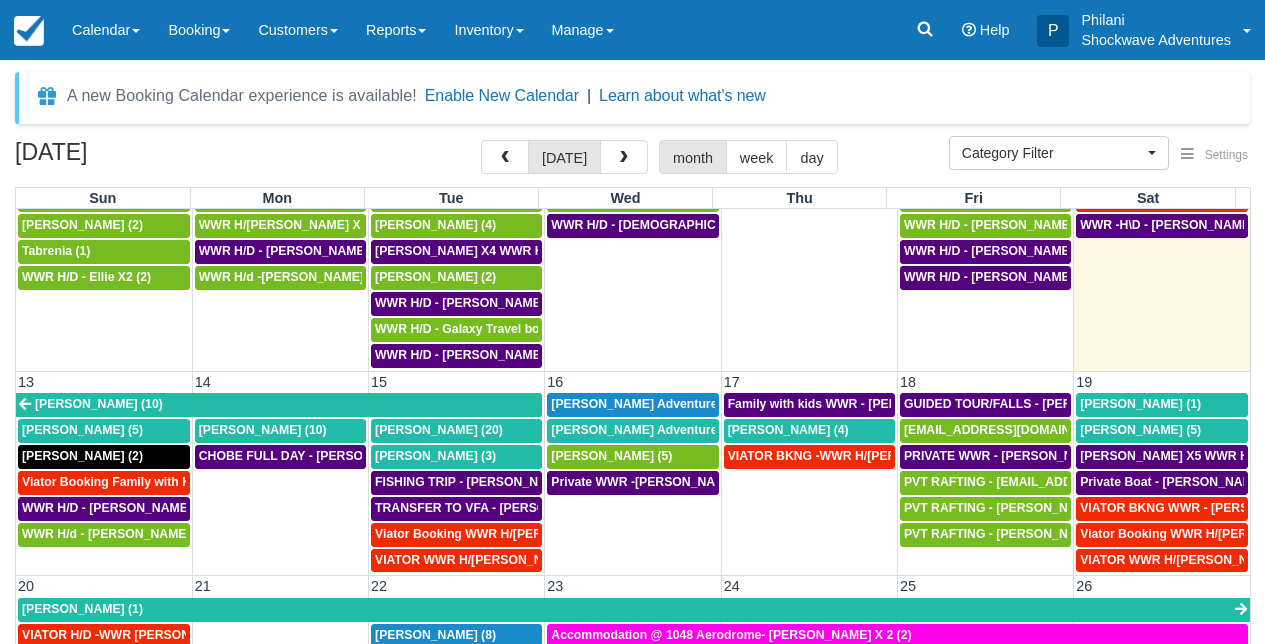 scroll, scrollTop: 216, scrollLeft: 0, axis: vertical 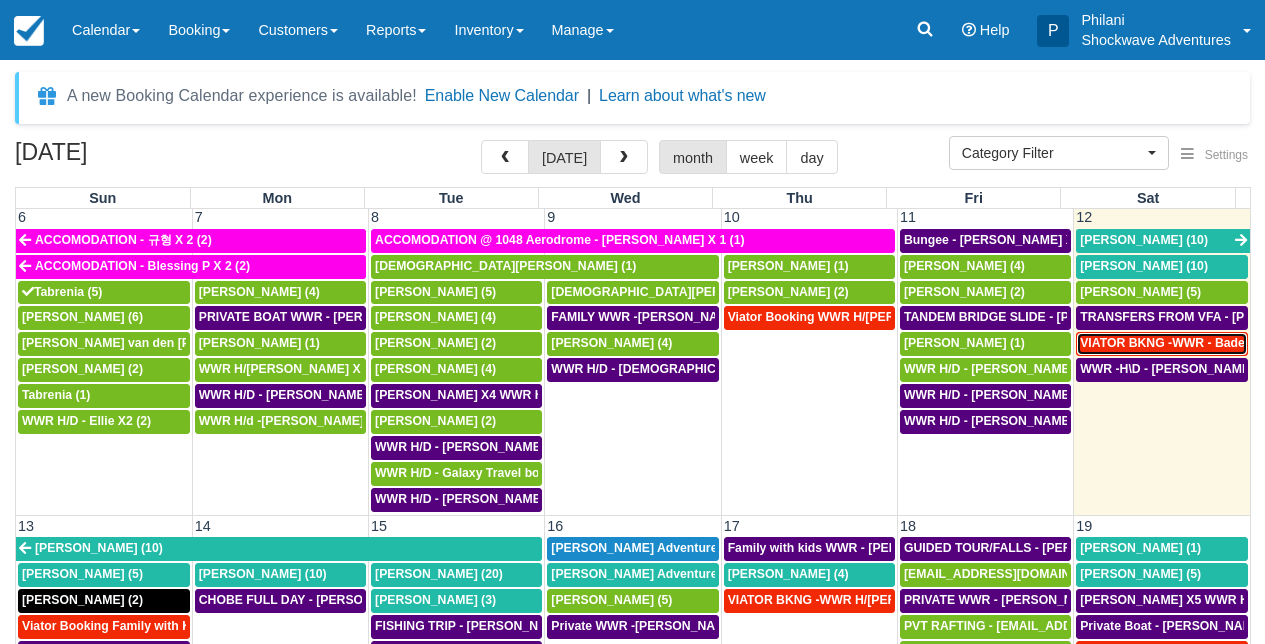 click on "VIATOR BKNG -WWR - Badenhorst, Christoff  X 5 (5)" at bounding box center (1256, 343) 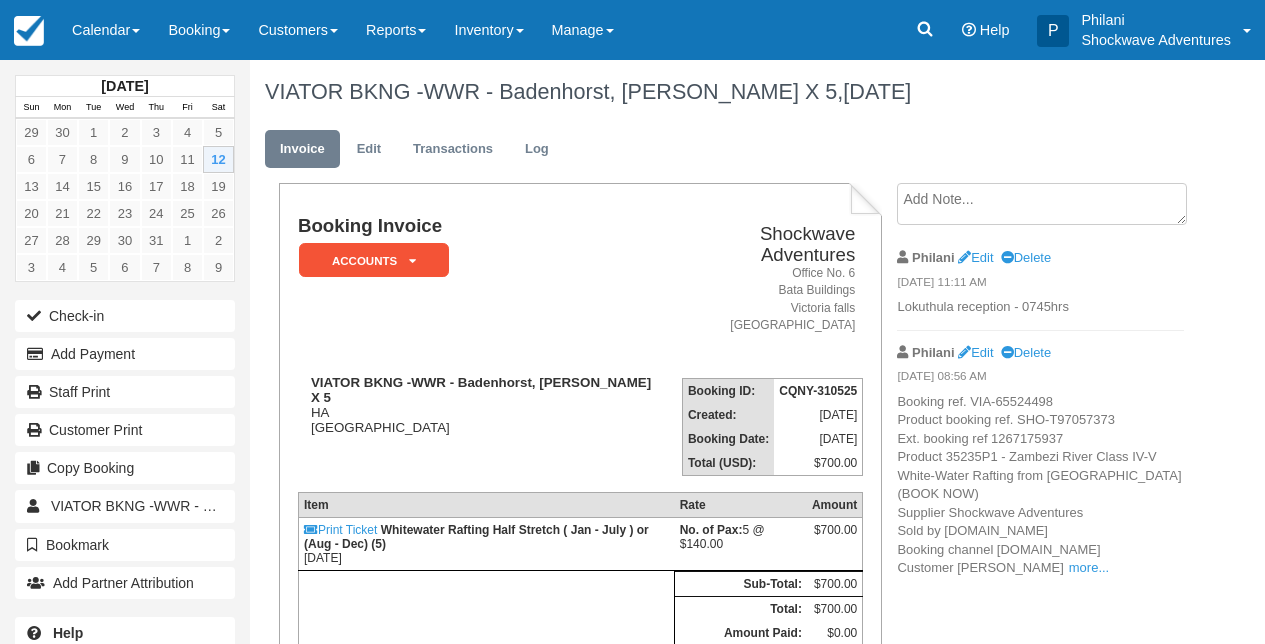scroll, scrollTop: 0, scrollLeft: 0, axis: both 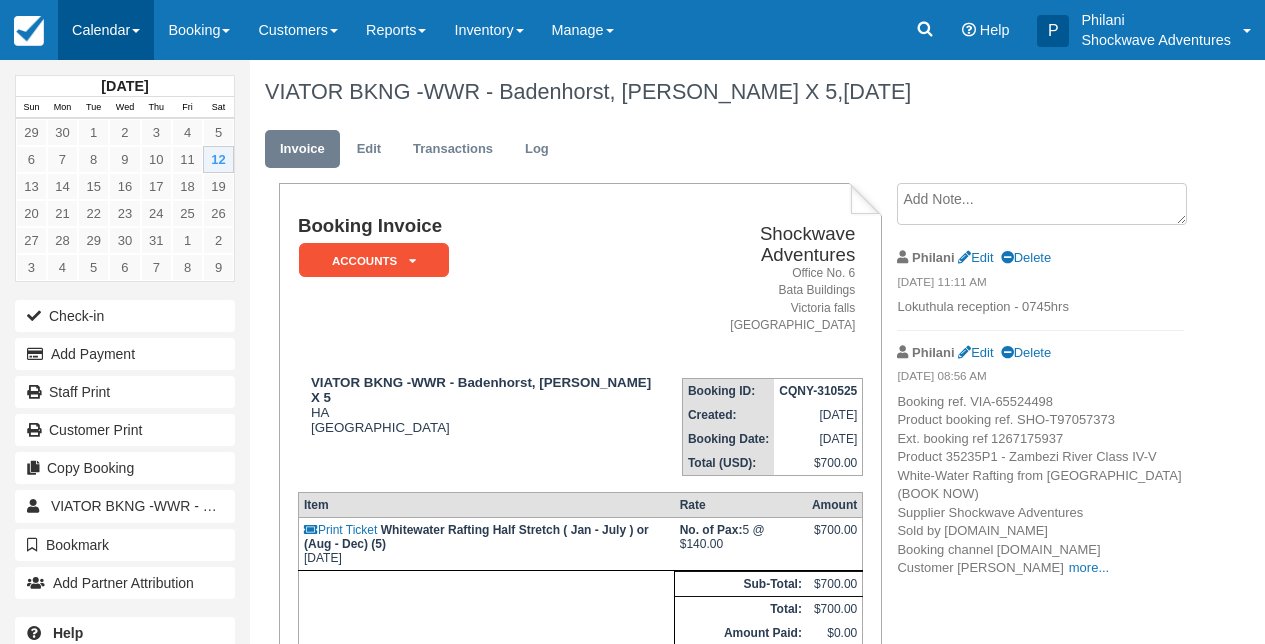 click on "Calendar" at bounding box center [106, 30] 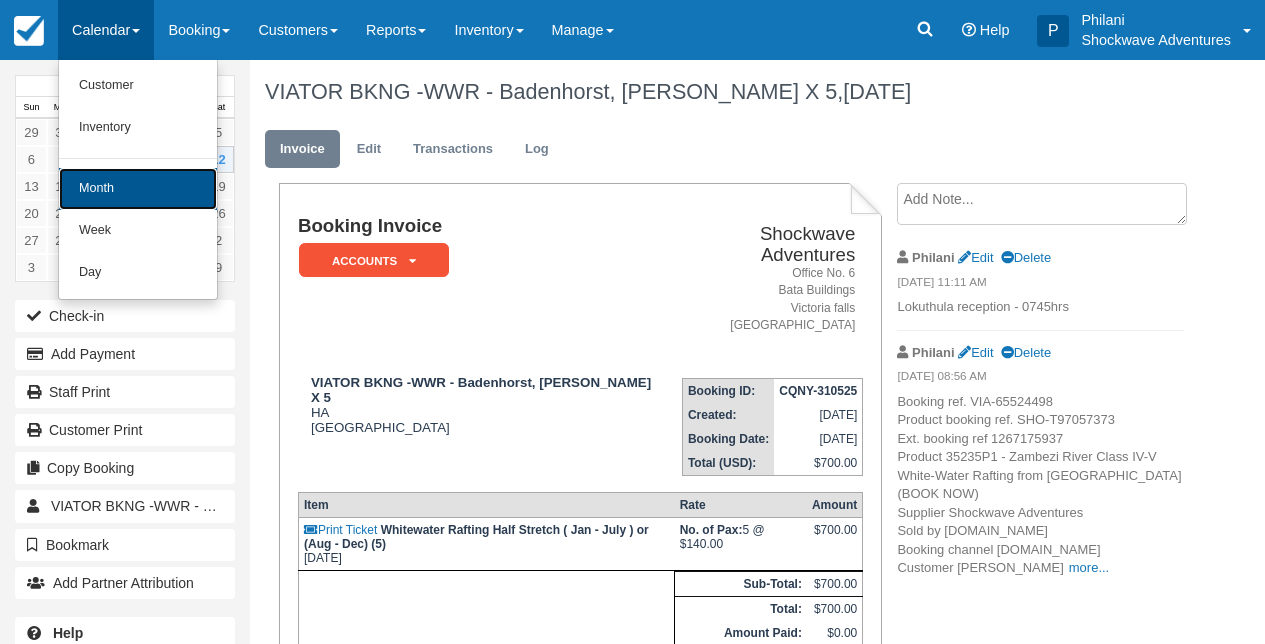 click on "Month" at bounding box center [138, 189] 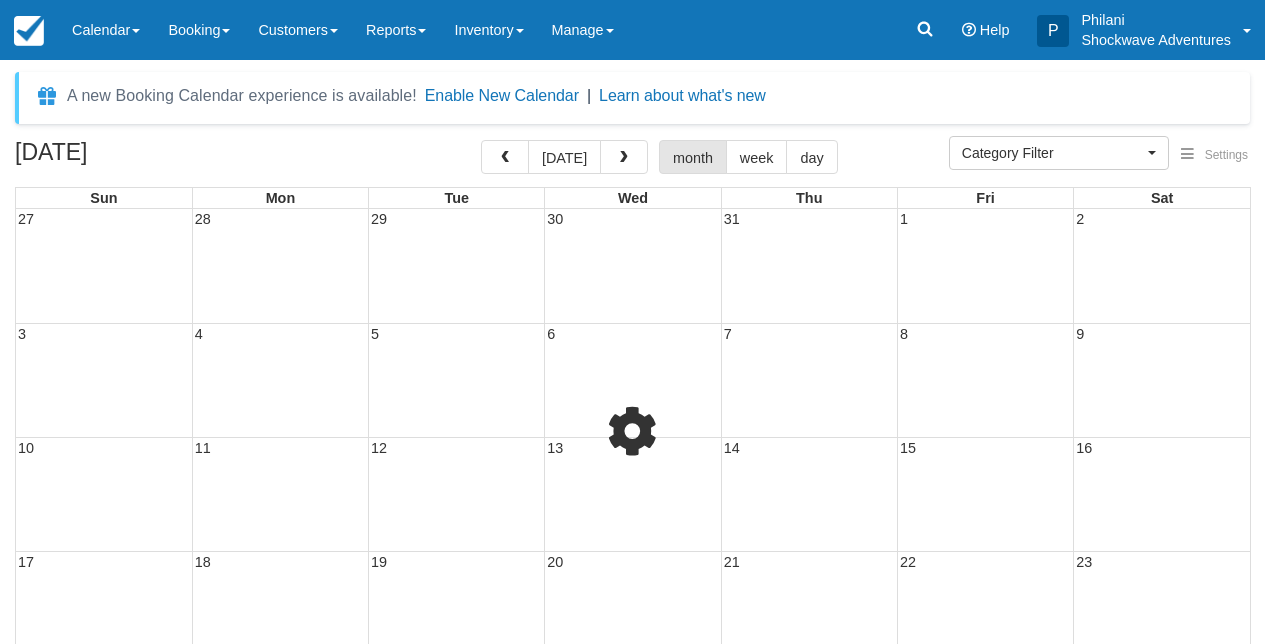 select 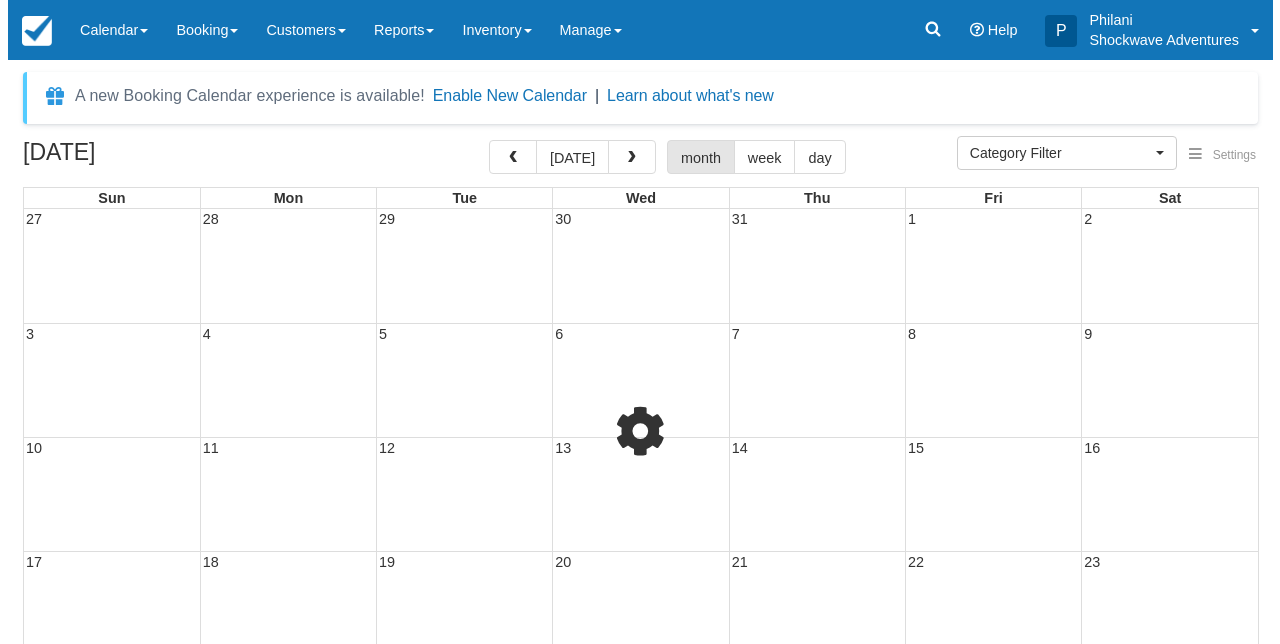 scroll, scrollTop: 0, scrollLeft: 0, axis: both 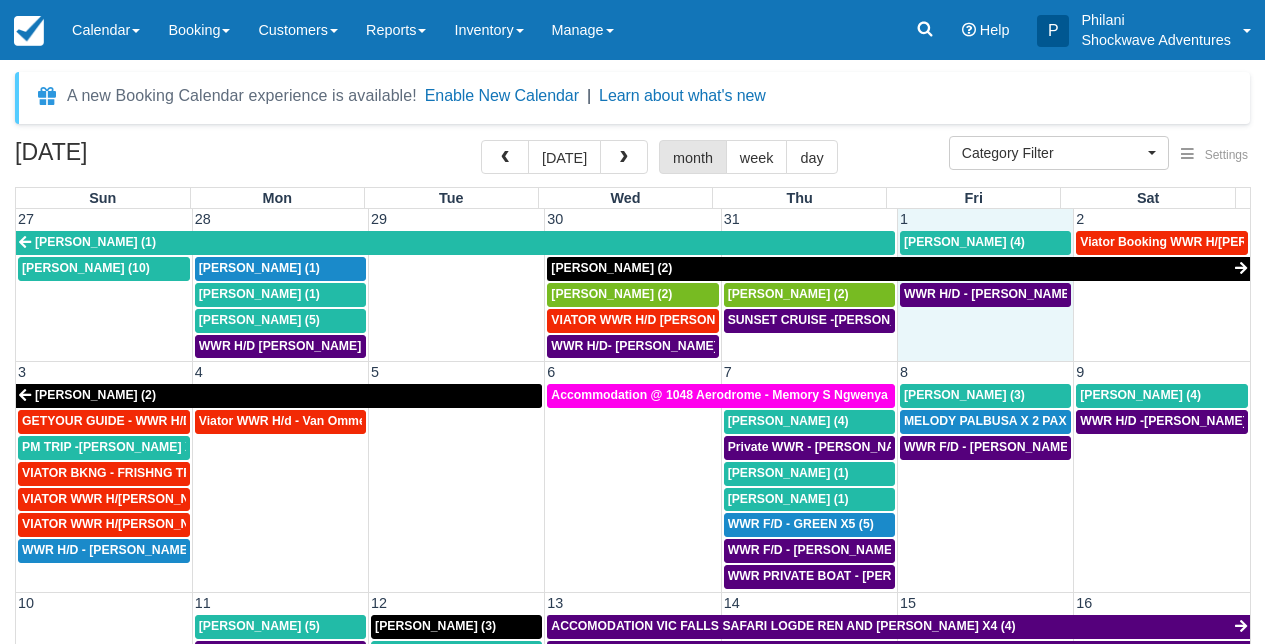 click on "WWR H/D - [PERSON_NAME] X4 (4)" at bounding box center [985, 321] 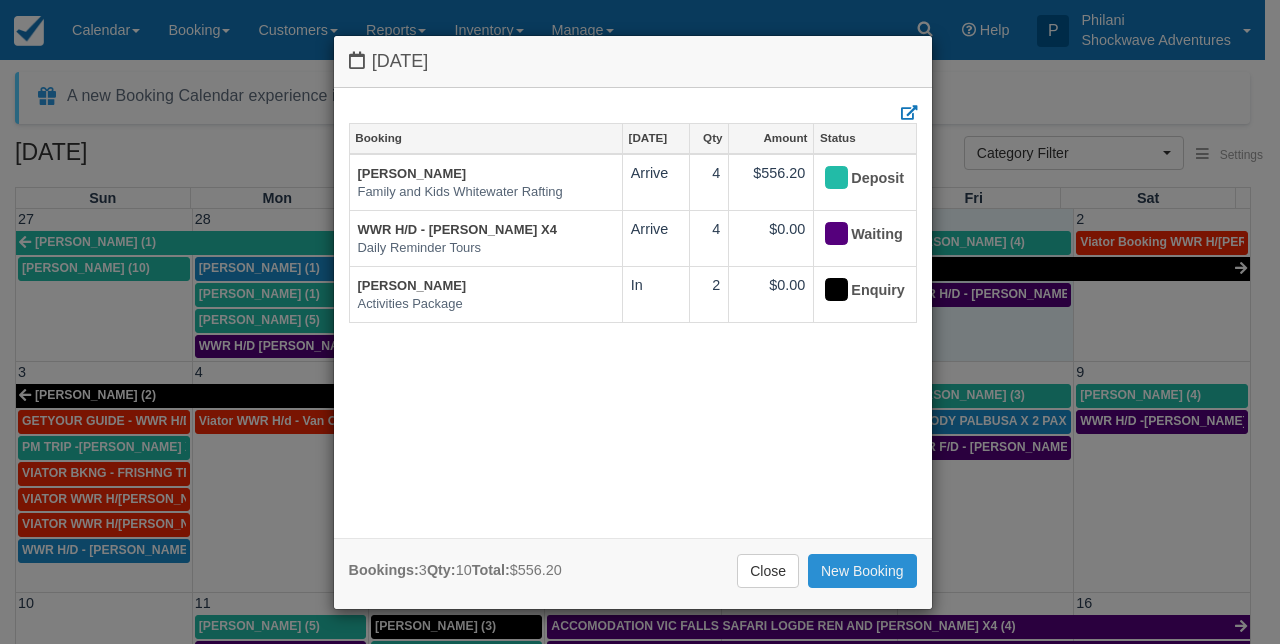 click on "New Booking" at bounding box center [862, 571] 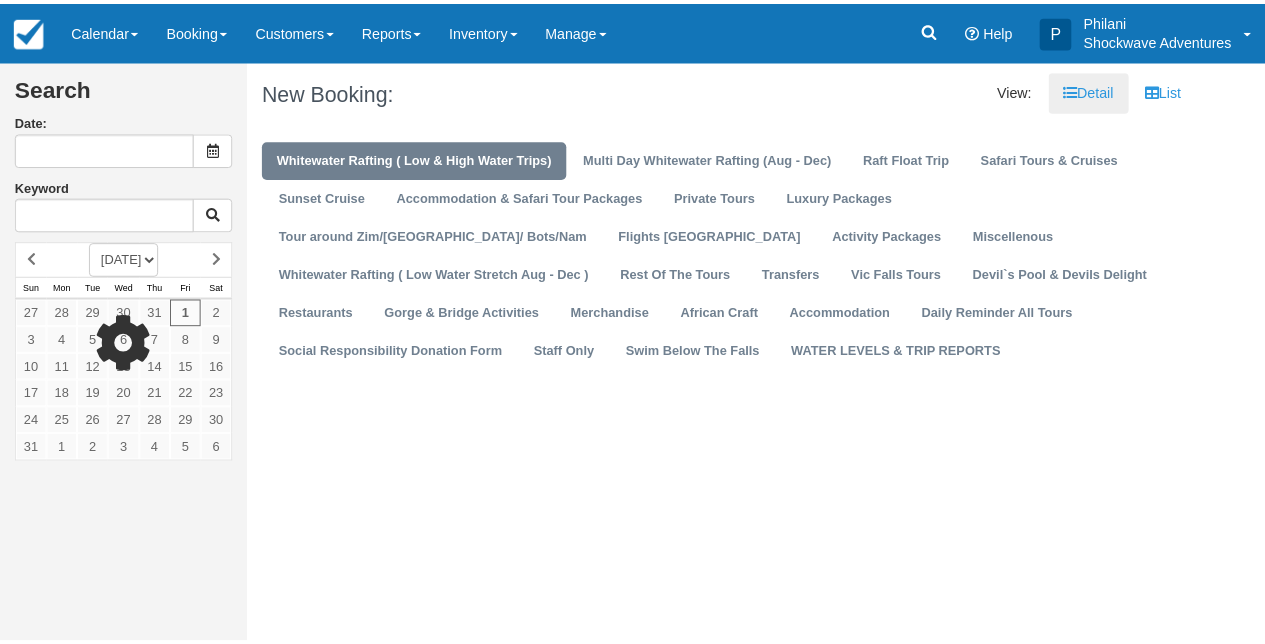 scroll, scrollTop: 0, scrollLeft: 0, axis: both 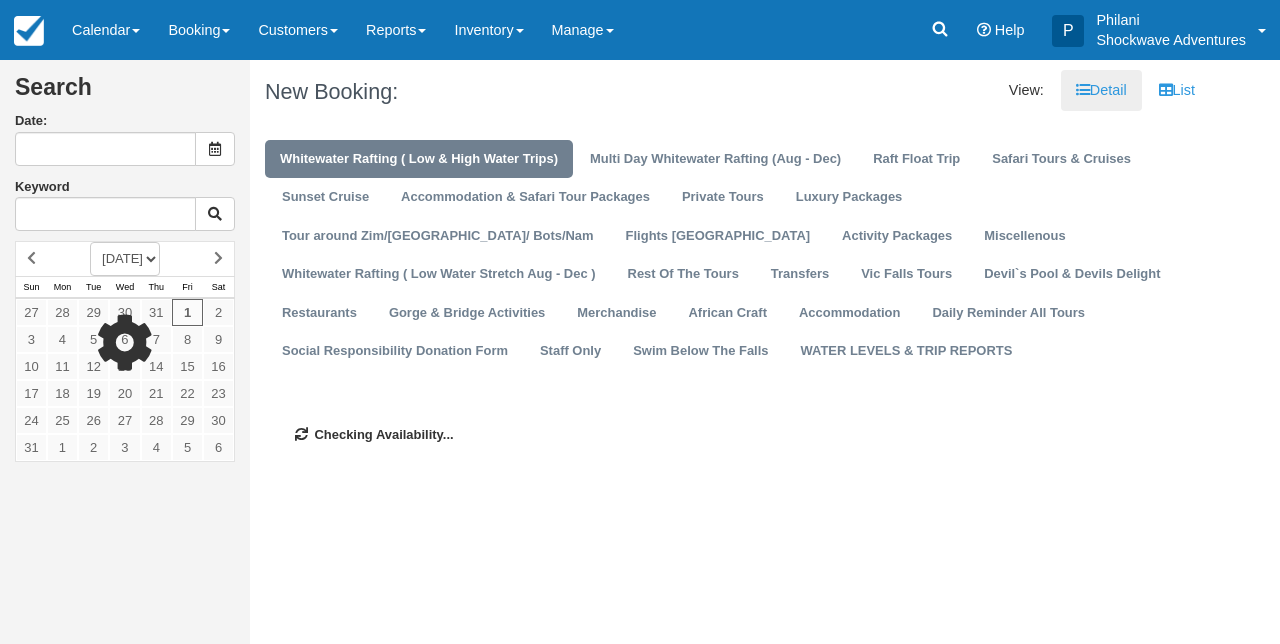 type on "08/01/25" 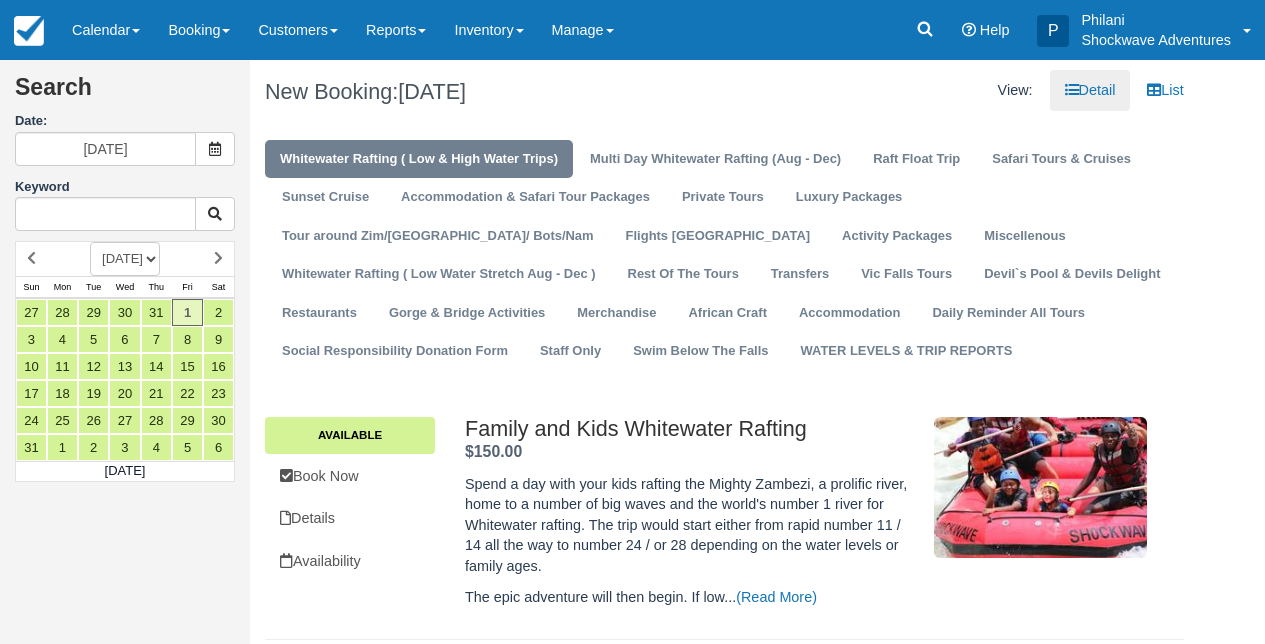 click on "New Booking:
Fri Aug  1, 2025" at bounding box center (487, 92) 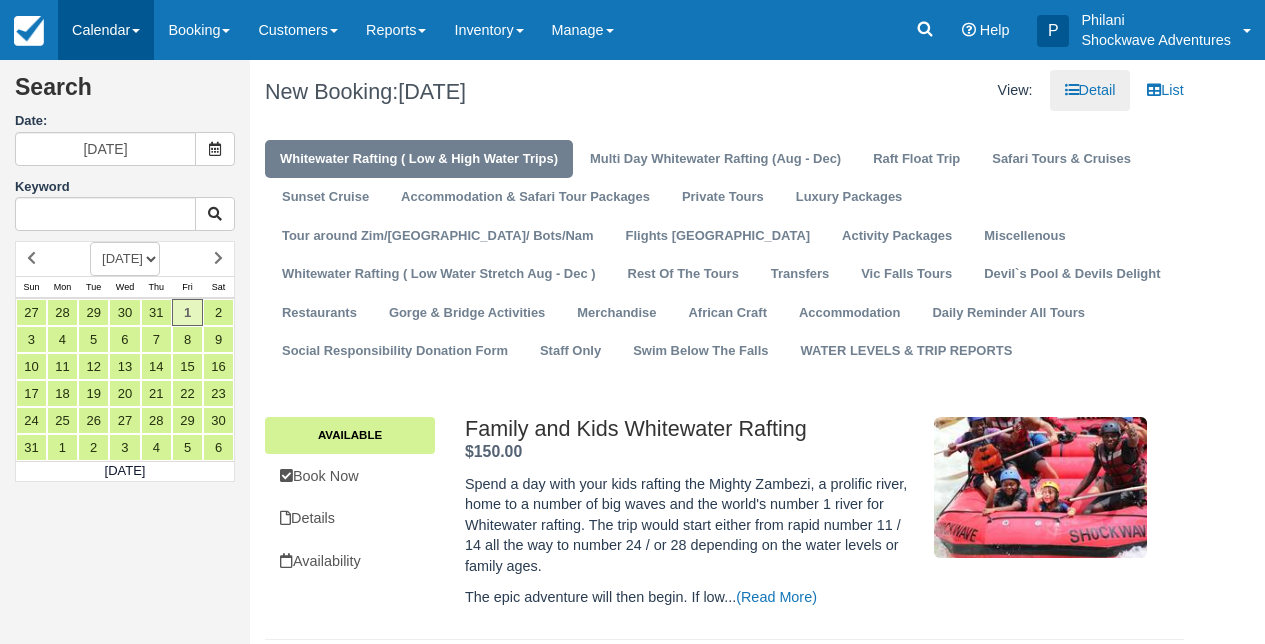 drag, startPoint x: 125, startPoint y: 33, endPoint x: 144, endPoint y: 22, distance: 21.954498 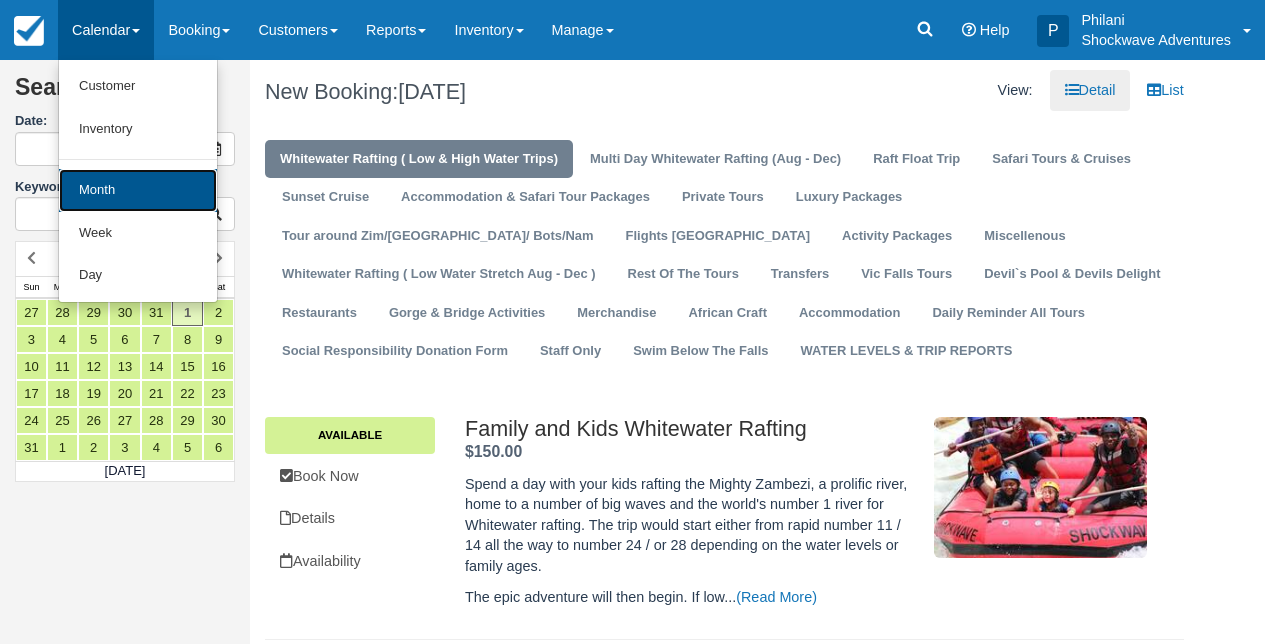 click on "Month" at bounding box center (138, 190) 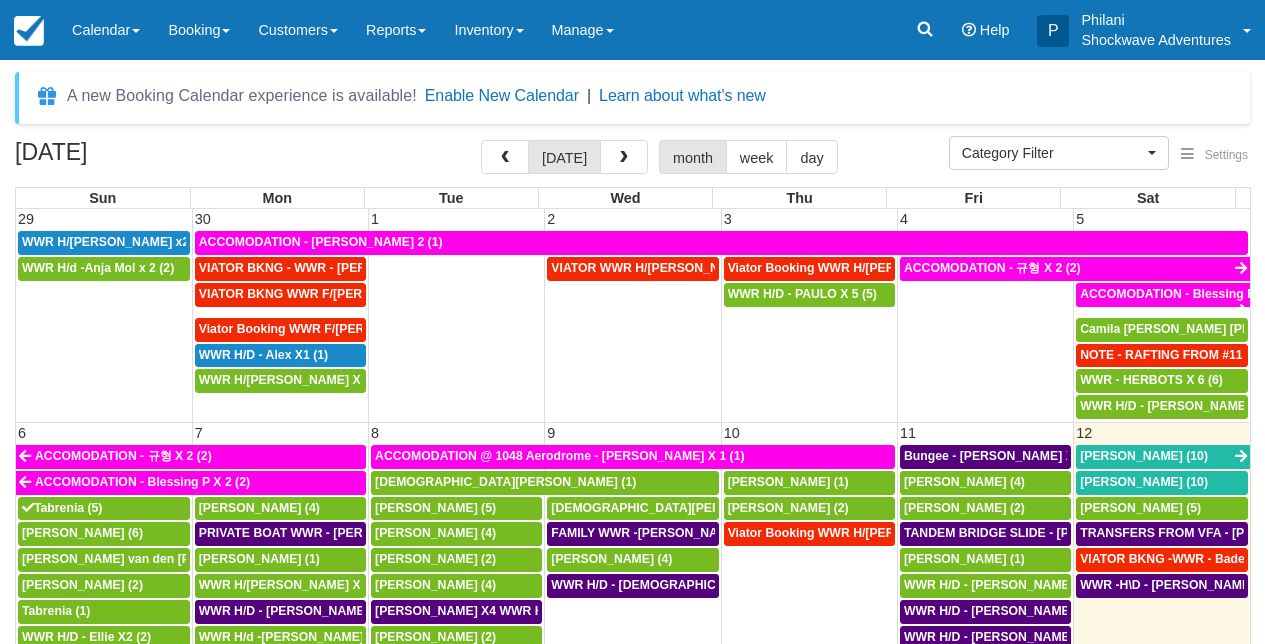 select 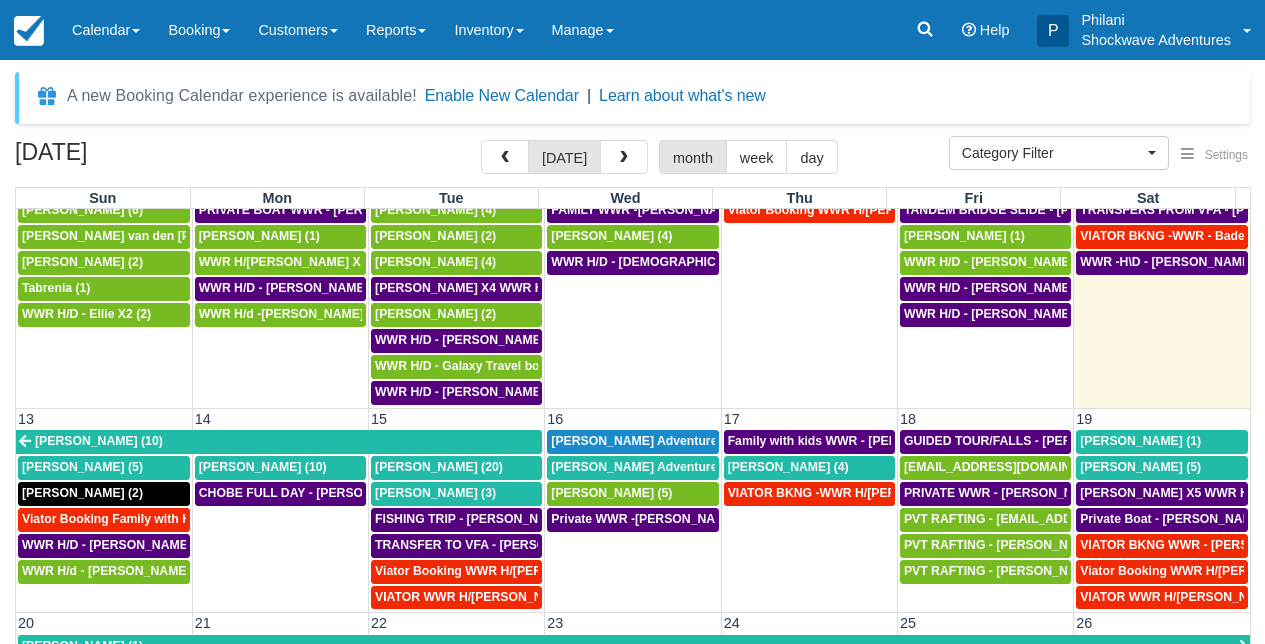 scroll, scrollTop: 378, scrollLeft: 0, axis: vertical 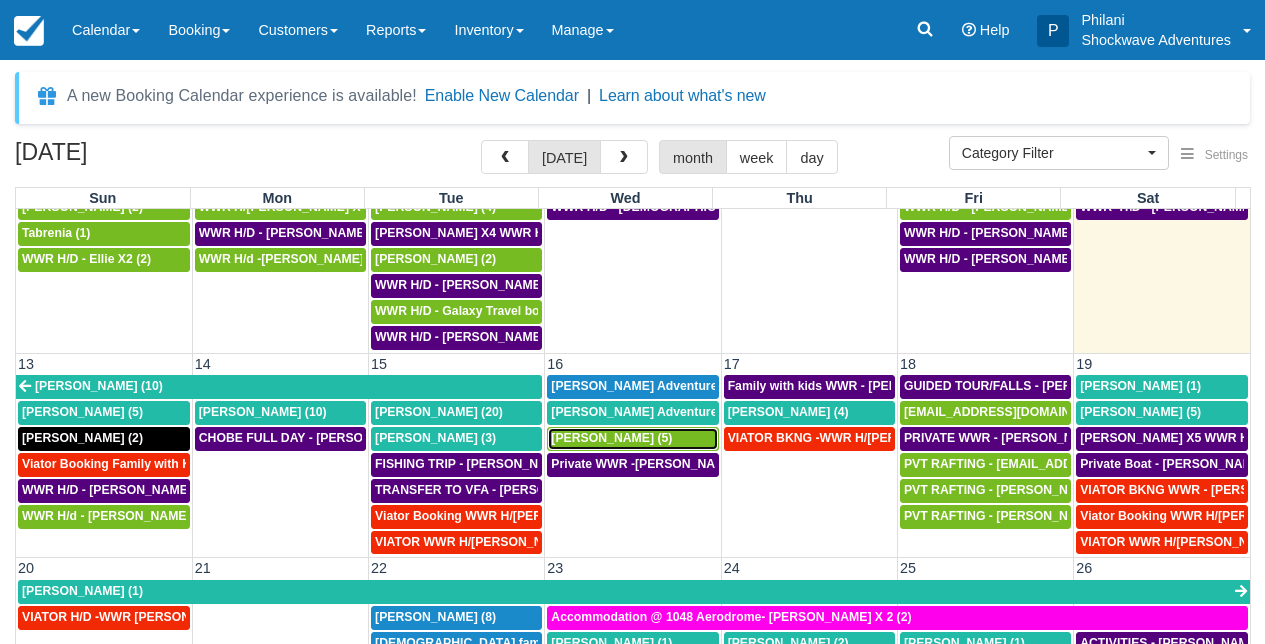 click on "Koen Vanholder (5)" at bounding box center [632, 439] 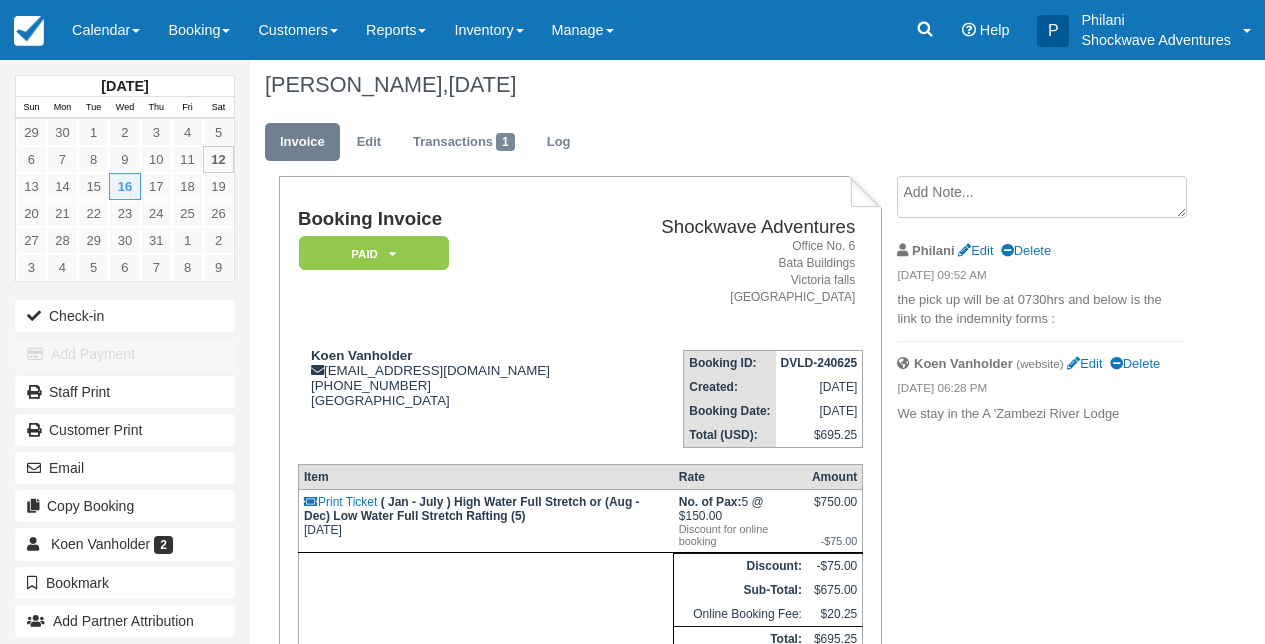 scroll, scrollTop: 0, scrollLeft: 0, axis: both 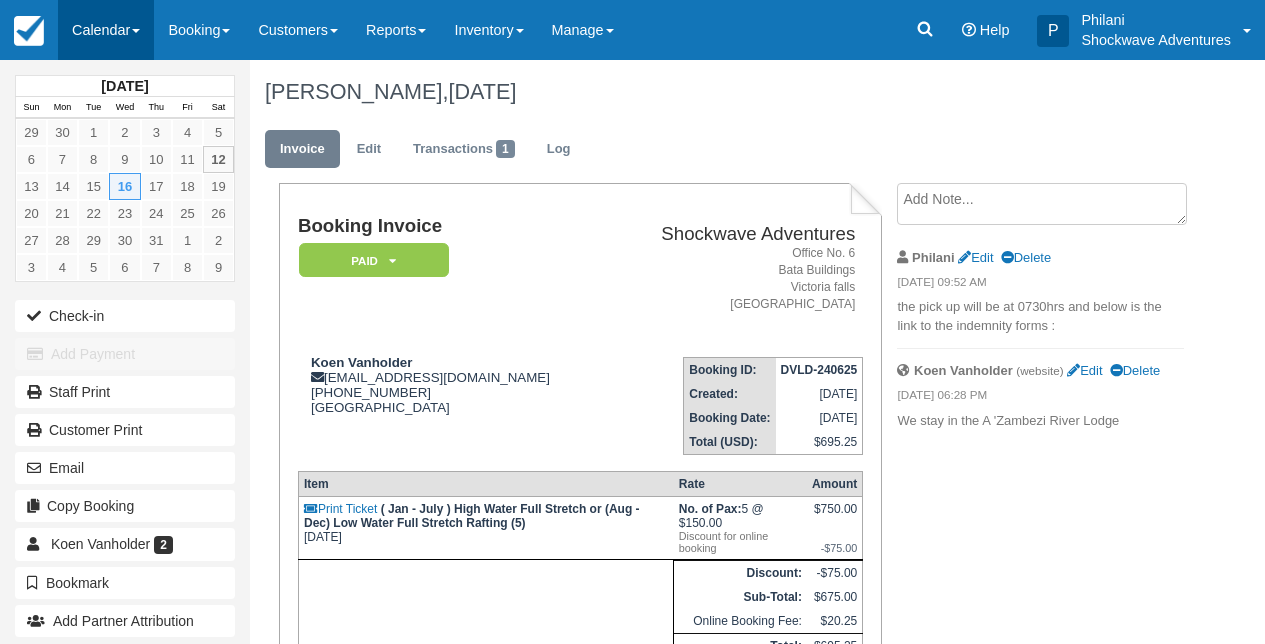 click on "Calendar" at bounding box center (106, 30) 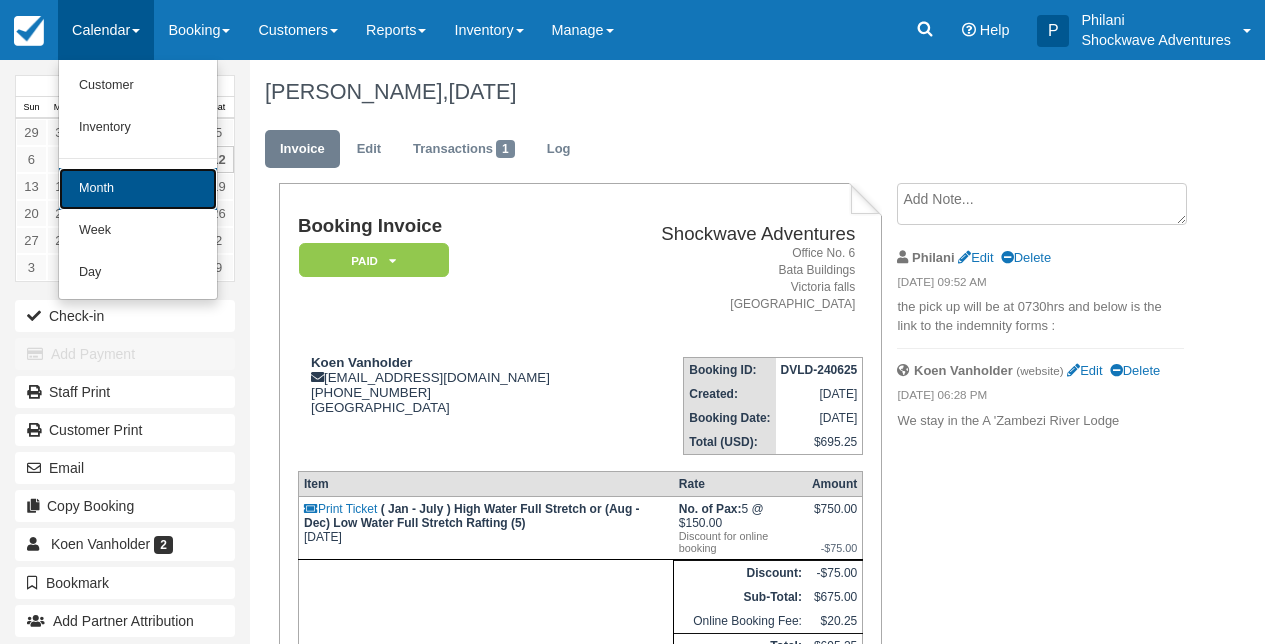 click on "Month" at bounding box center (138, 189) 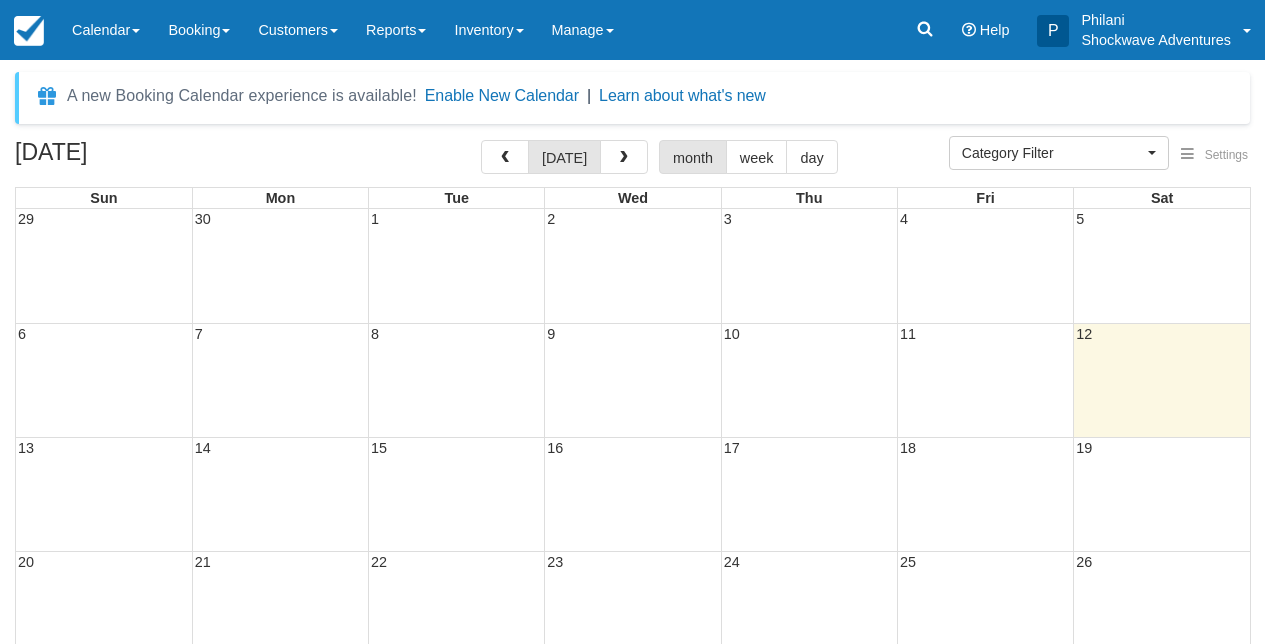 select 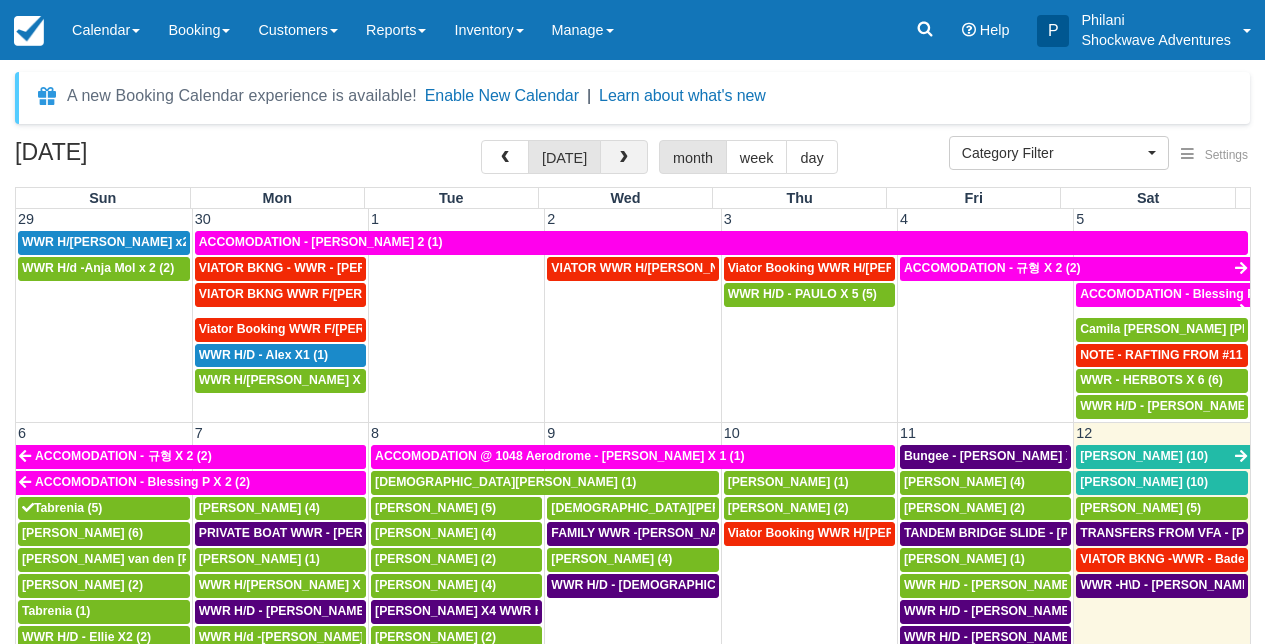 scroll, scrollTop: 15, scrollLeft: 0, axis: vertical 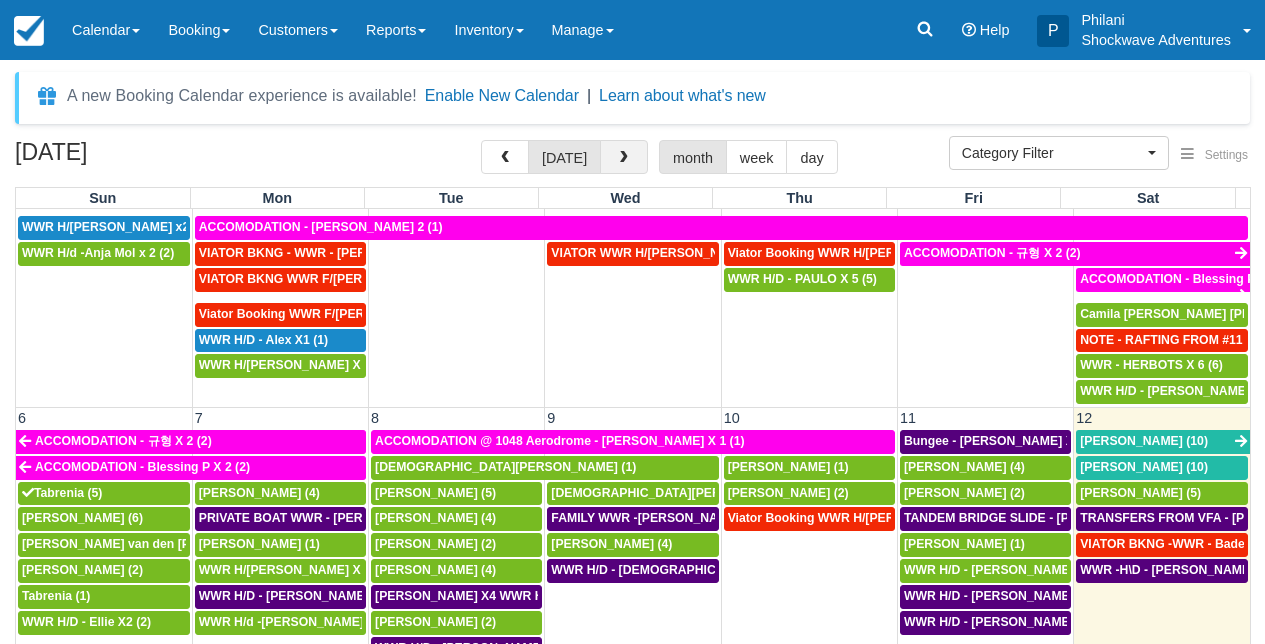 click at bounding box center [624, 157] 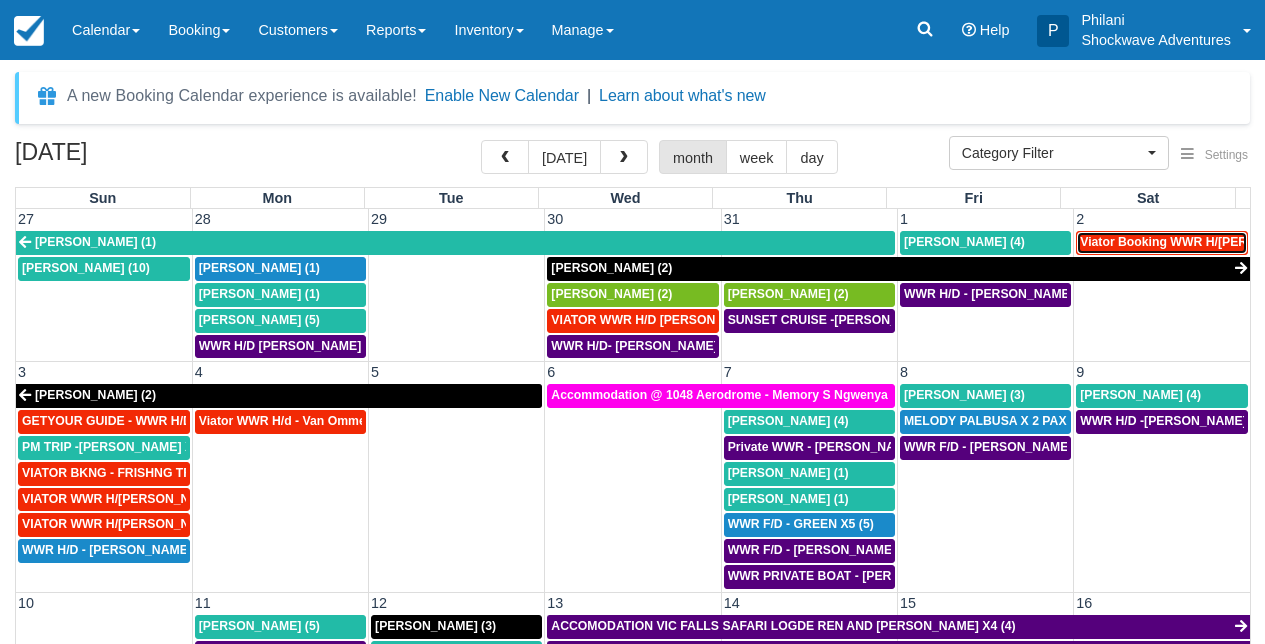 click on "Viator Booking WWR H/d - Teuscher, Craig  X 4 (4)" at bounding box center (1214, 242) 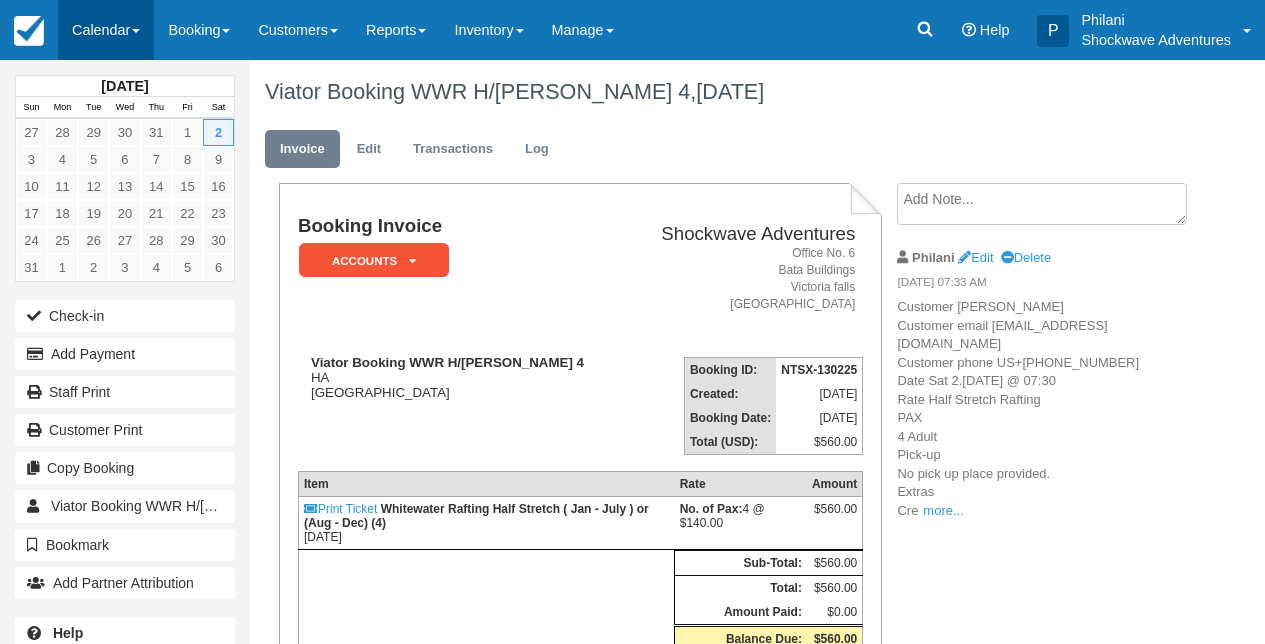 scroll, scrollTop: 0, scrollLeft: 0, axis: both 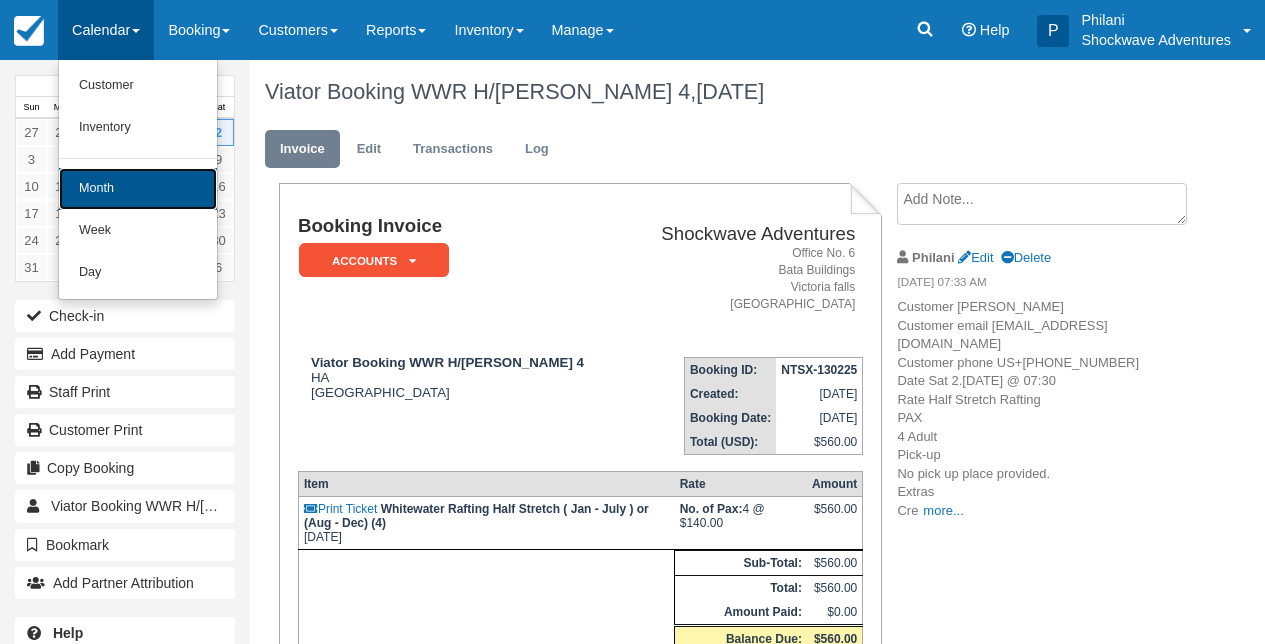 click on "Month" at bounding box center [138, 189] 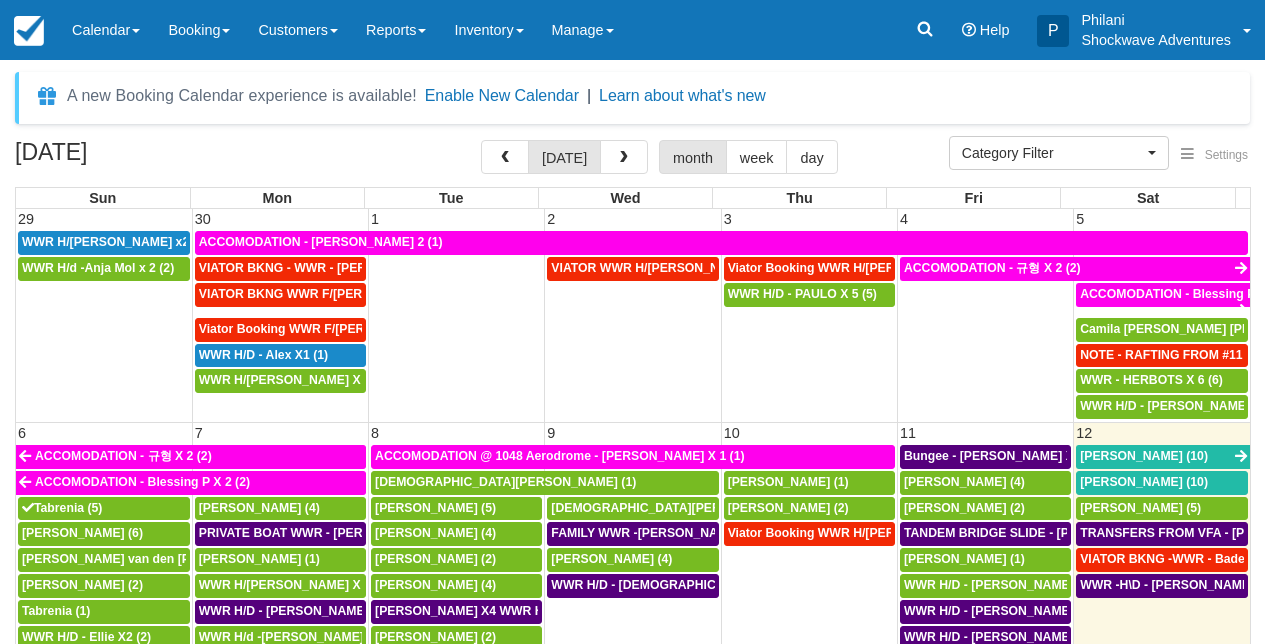 select 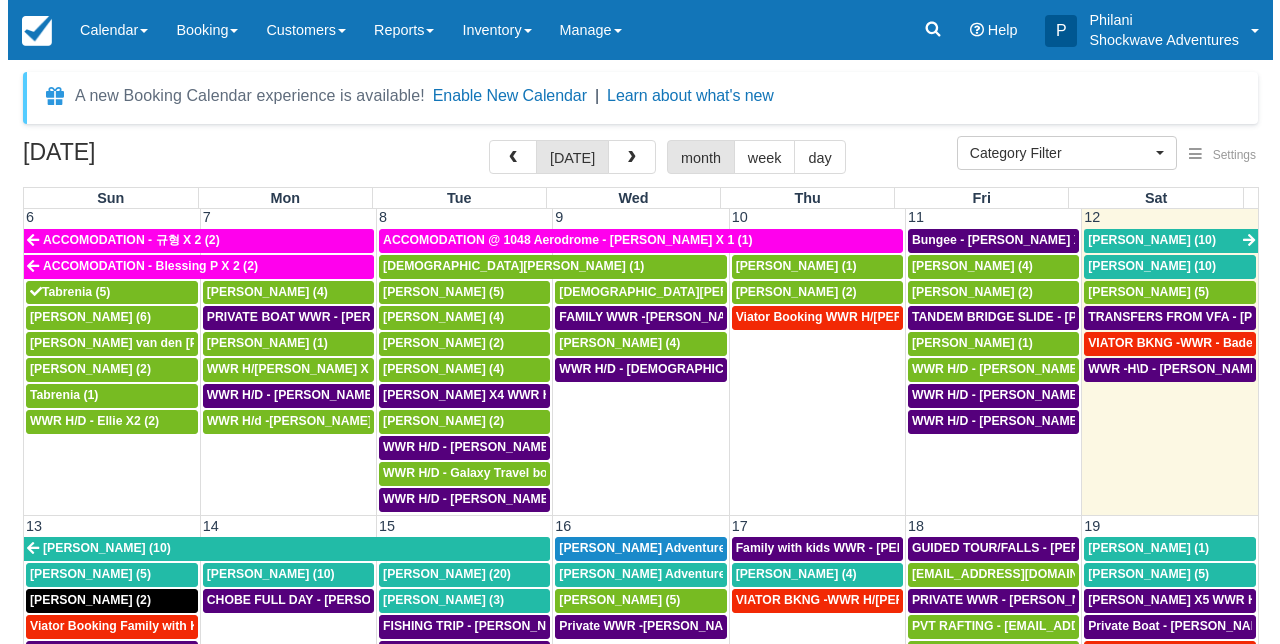 scroll, scrollTop: 0, scrollLeft: 0, axis: both 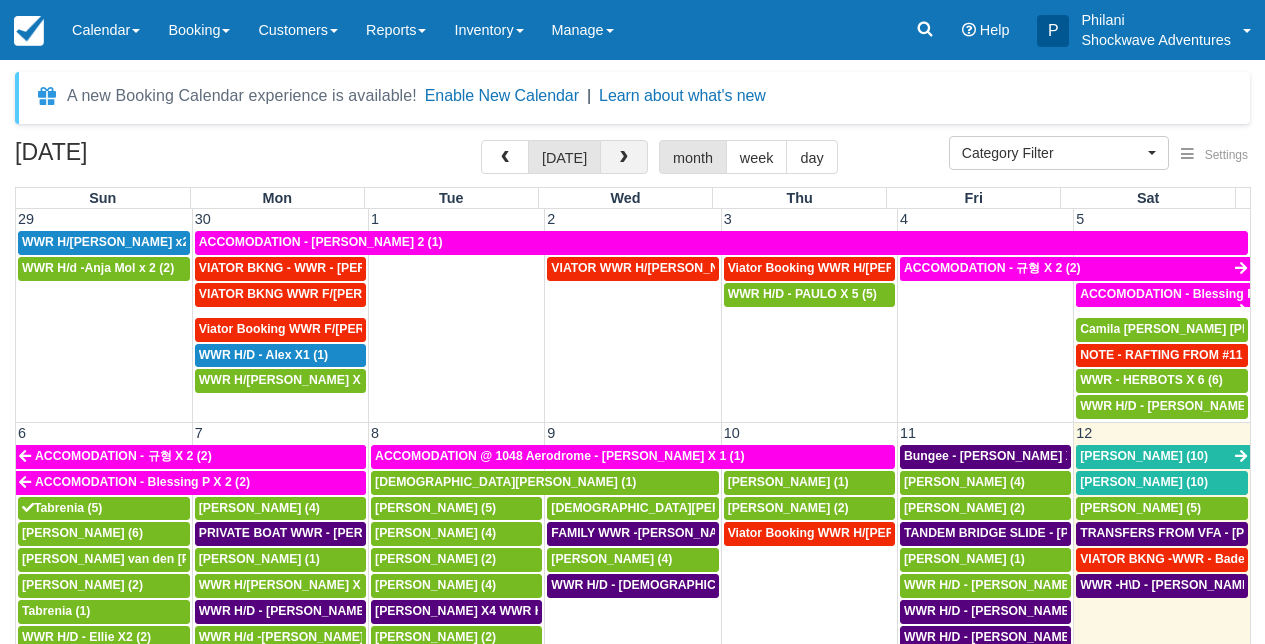 click at bounding box center [624, 157] 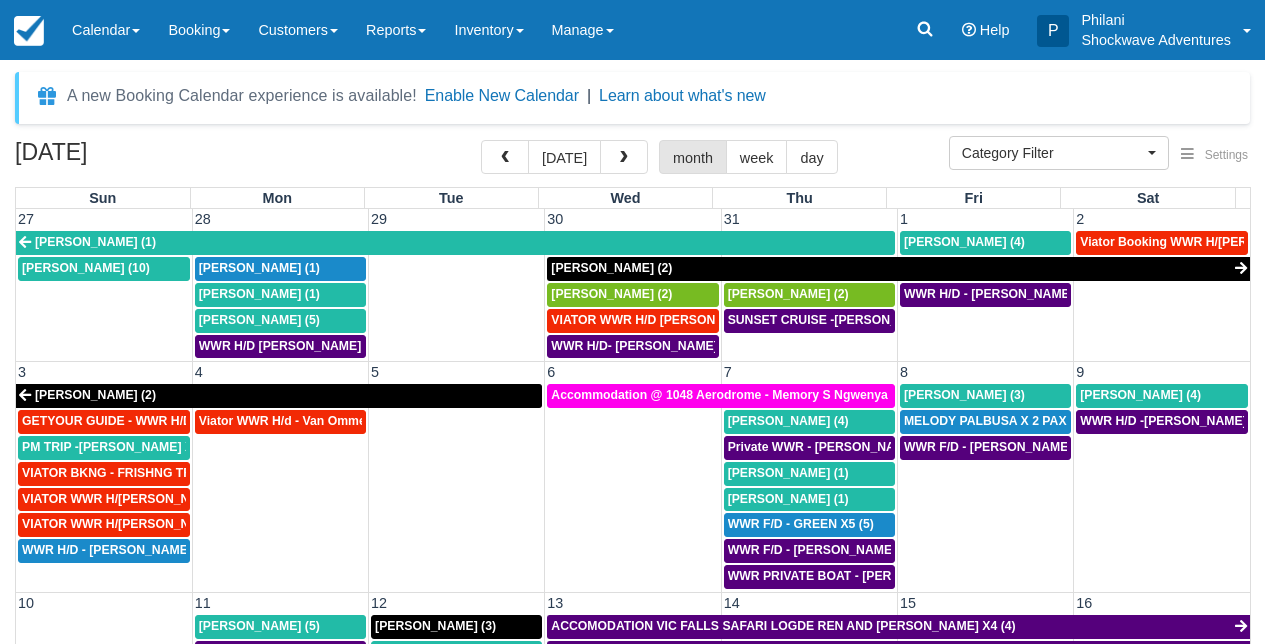 click on "WWR H/D - Jenna Jamal X4 (4)" at bounding box center (985, 321) 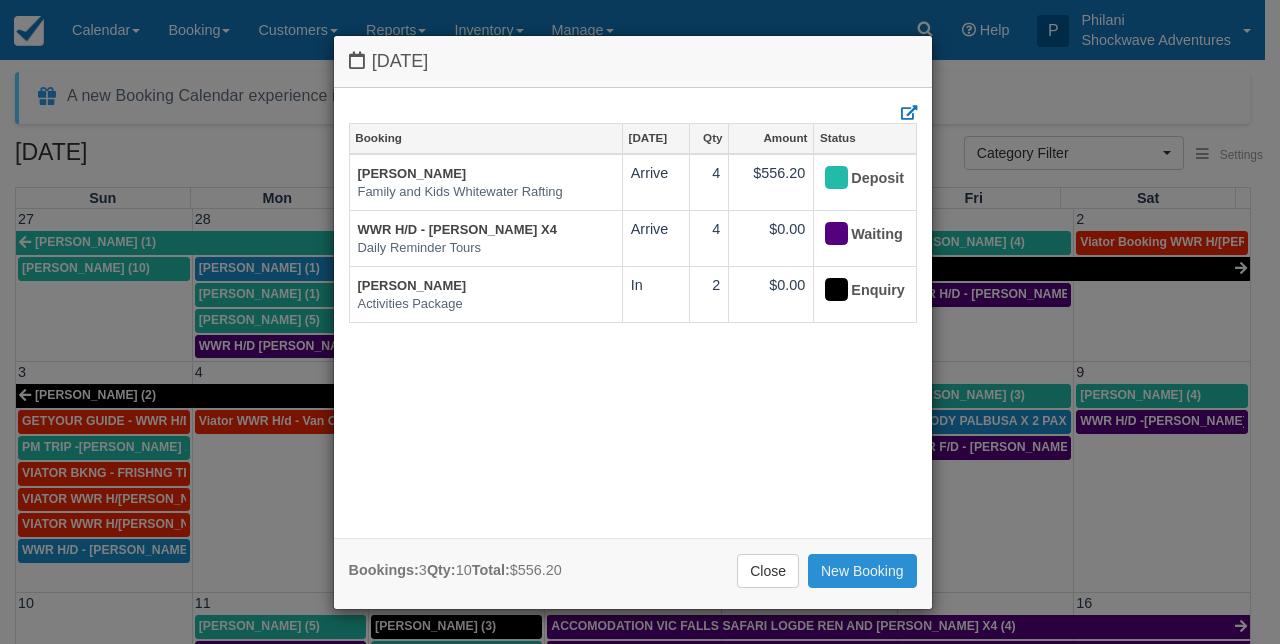 click on "New Booking" at bounding box center [862, 571] 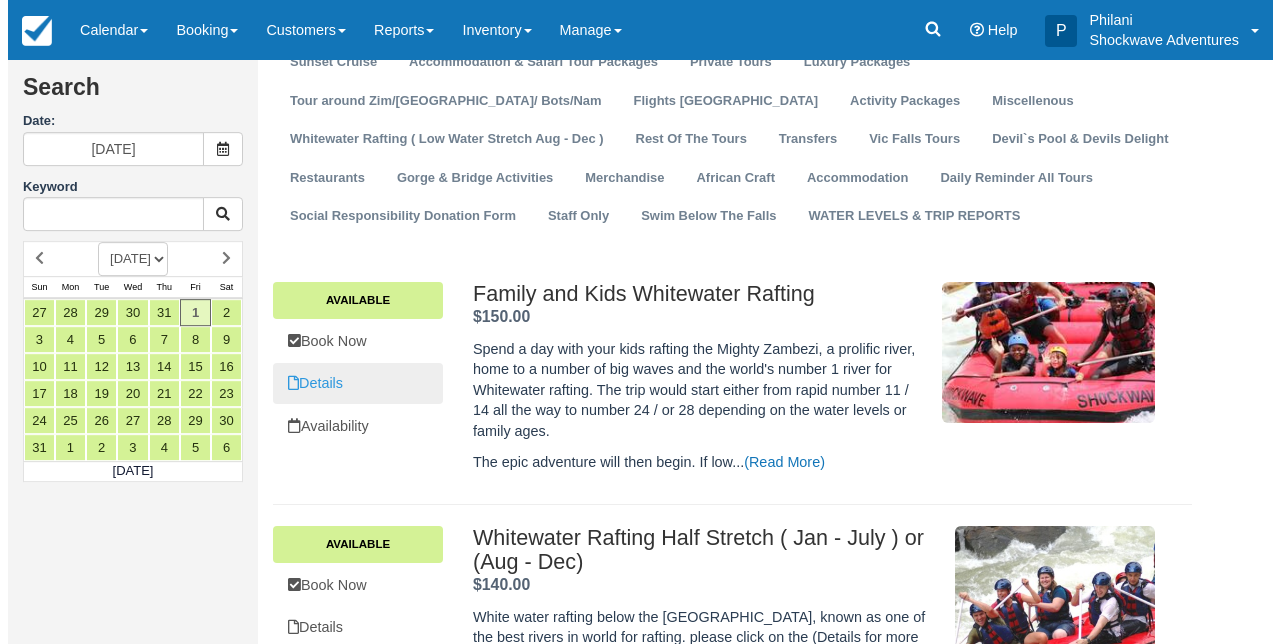 scroll, scrollTop: 144, scrollLeft: 0, axis: vertical 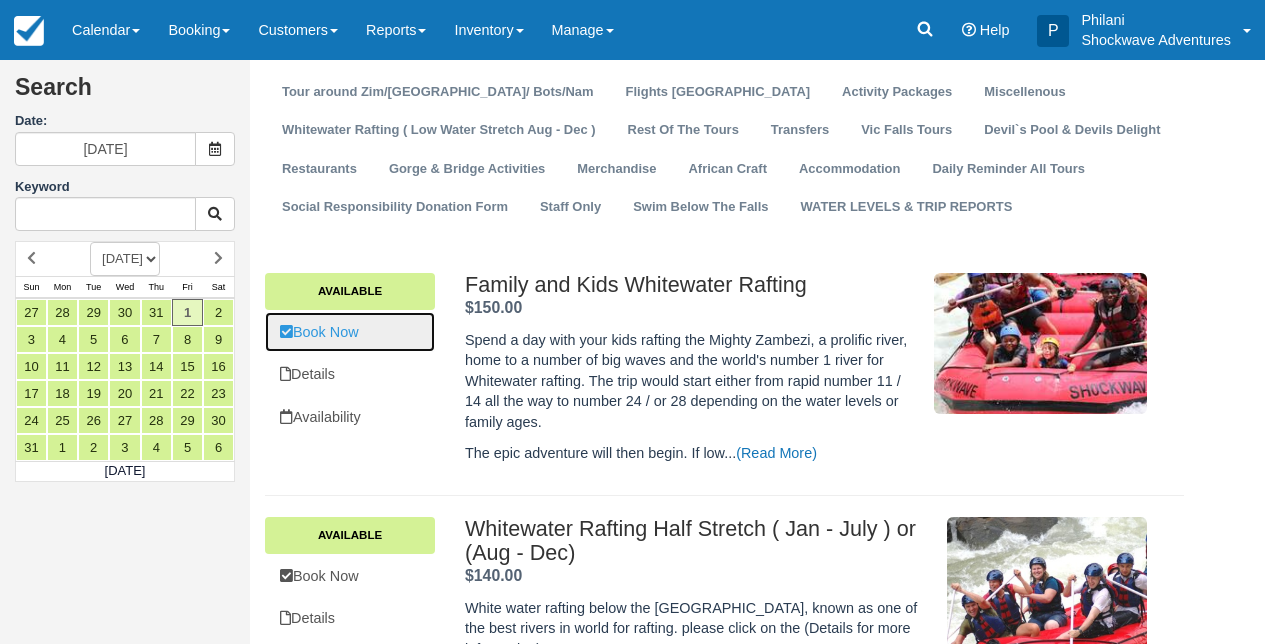 click on "Book Now" at bounding box center (350, 332) 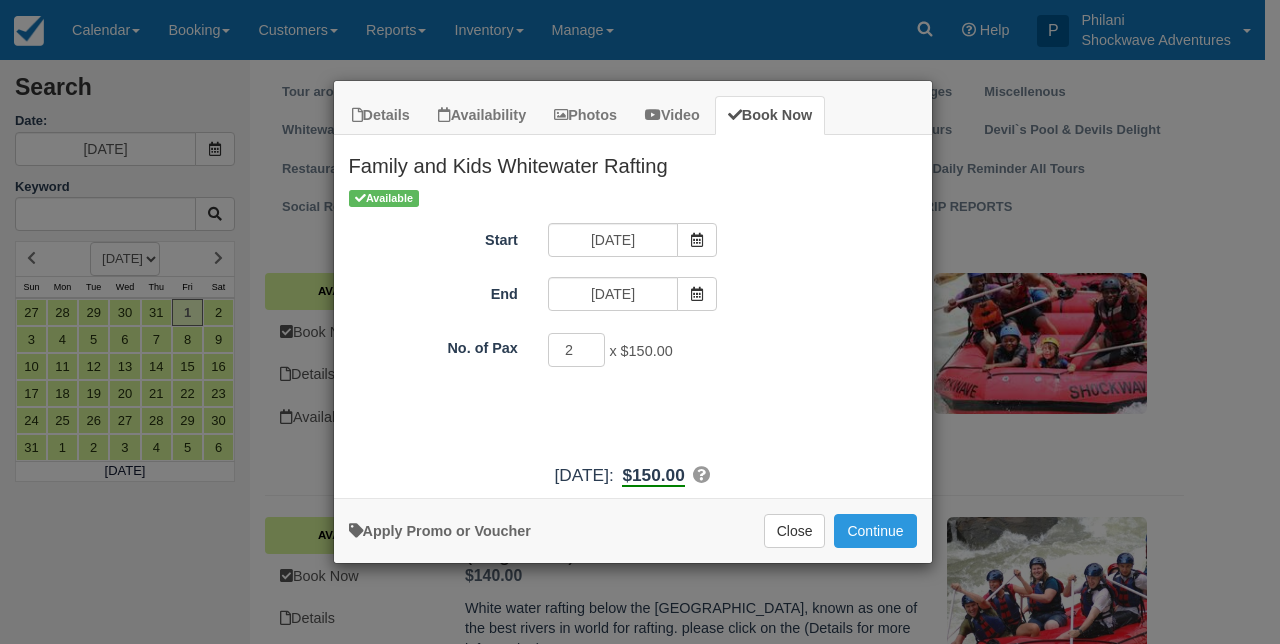 type on "2" 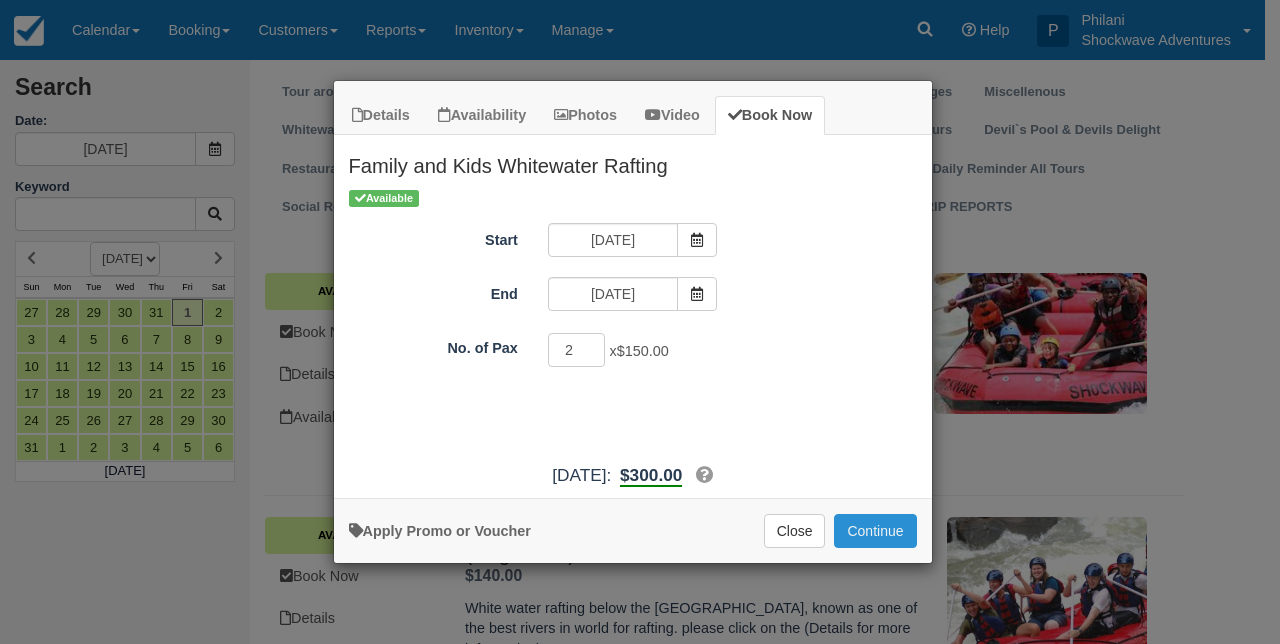 click on "Continue" at bounding box center [875, 531] 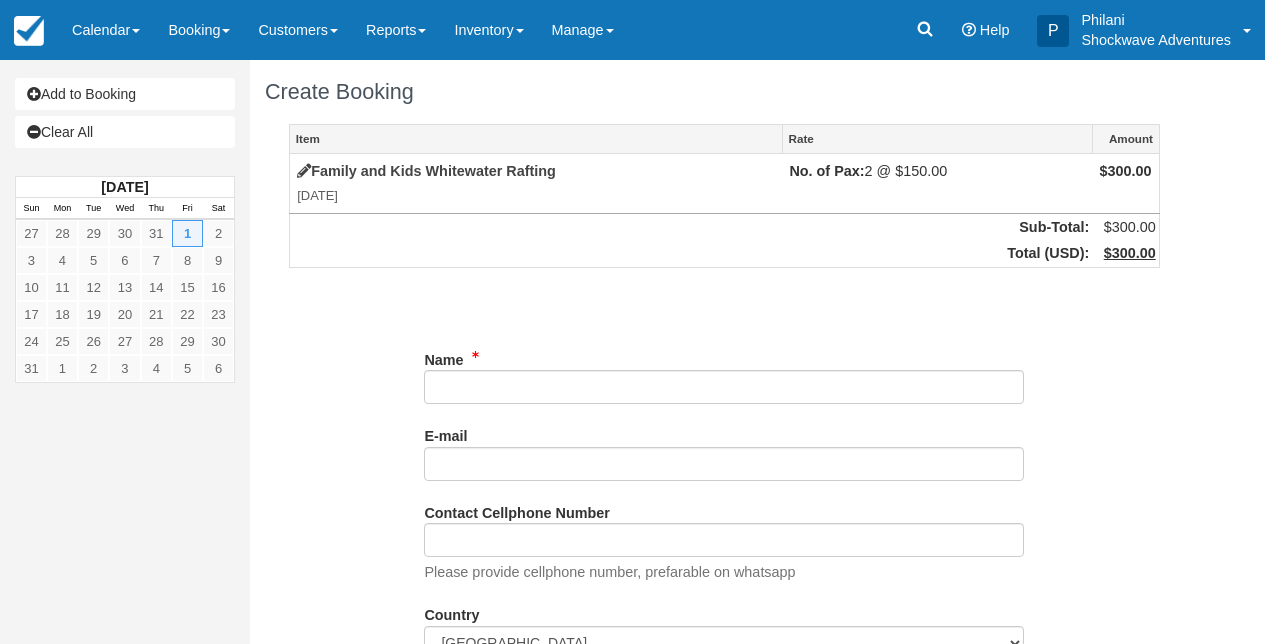scroll, scrollTop: 0, scrollLeft: 0, axis: both 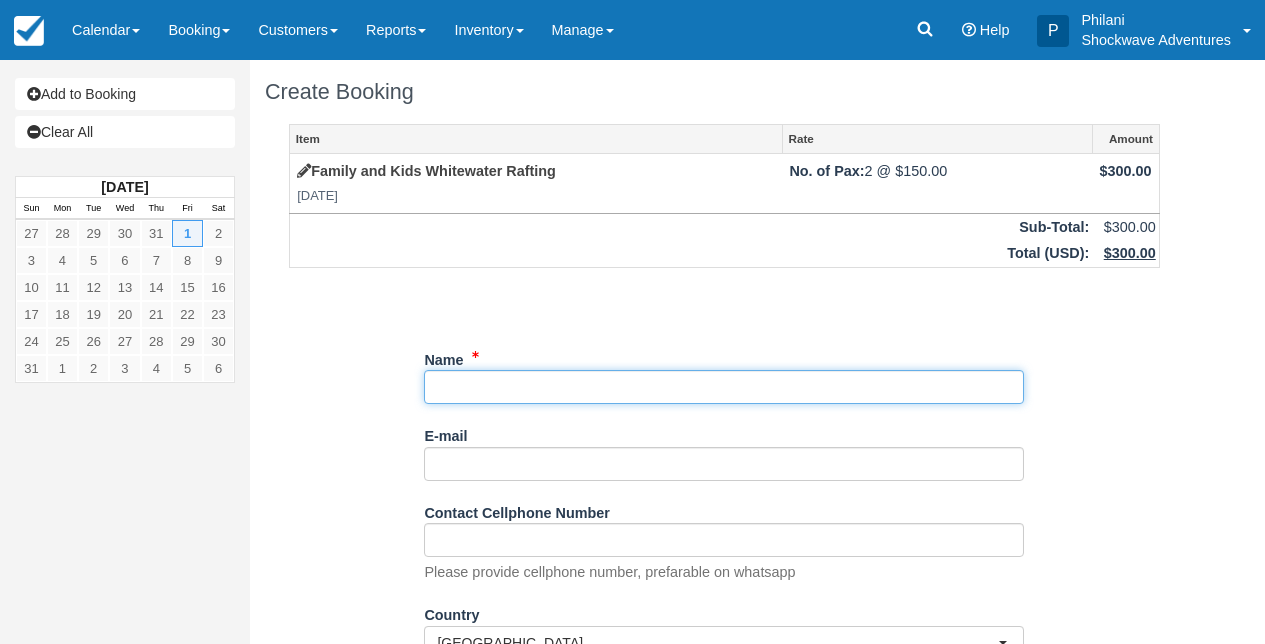 click on "Name" at bounding box center (724, 387) 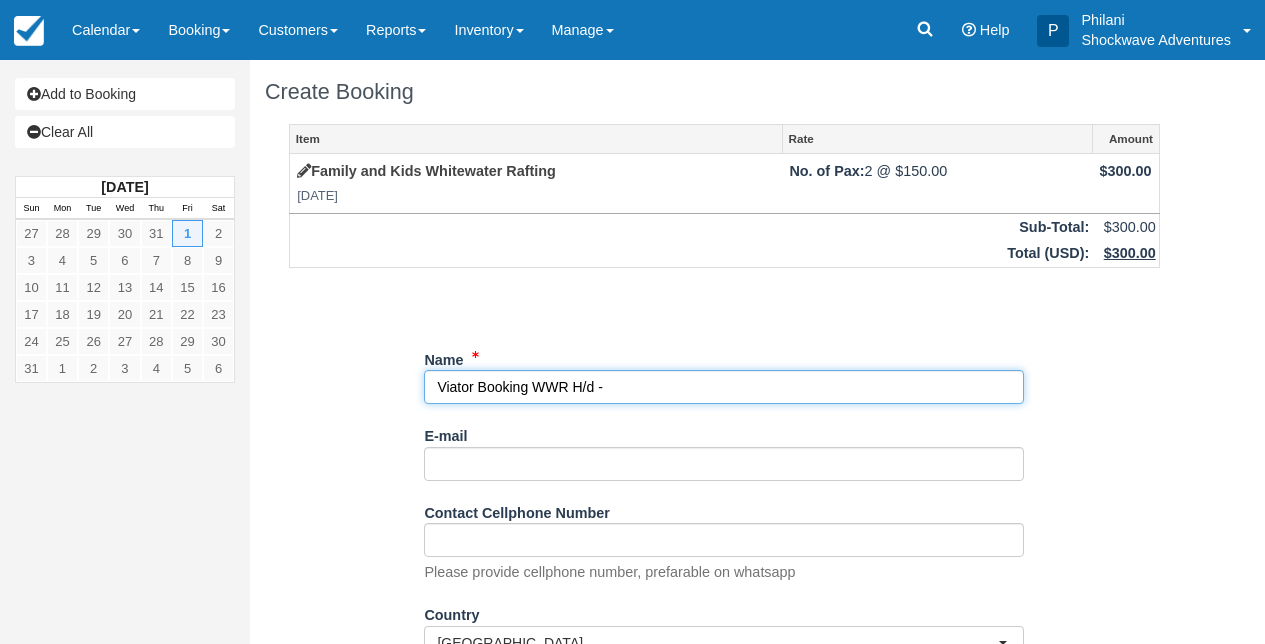 paste on "[PERSON_NAME]" 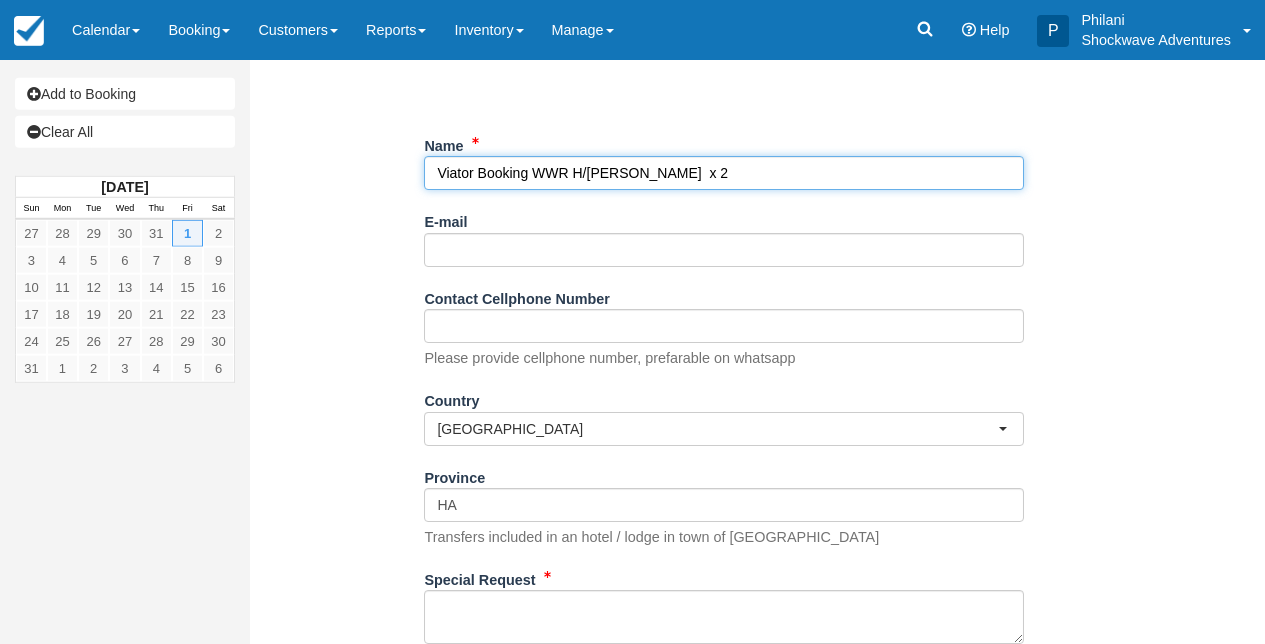 scroll, scrollTop: 224, scrollLeft: 0, axis: vertical 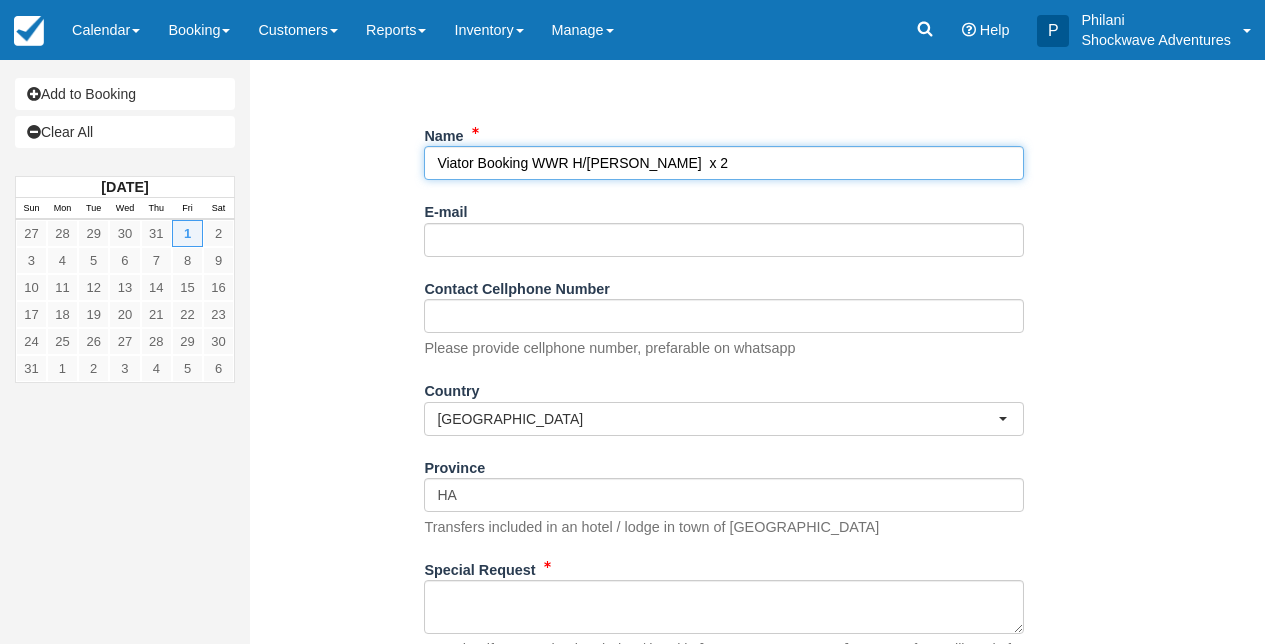 type on "Viator Booking WWR H/[PERSON_NAME]  x 2" 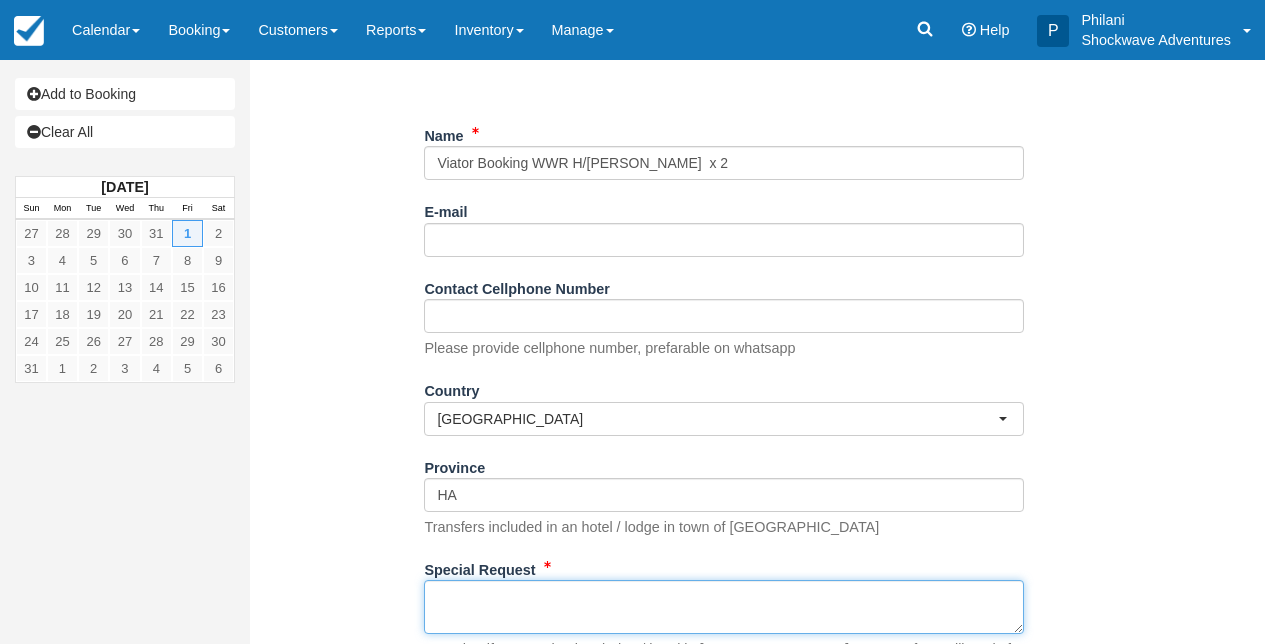 click on "Special Request" at bounding box center [724, 607] 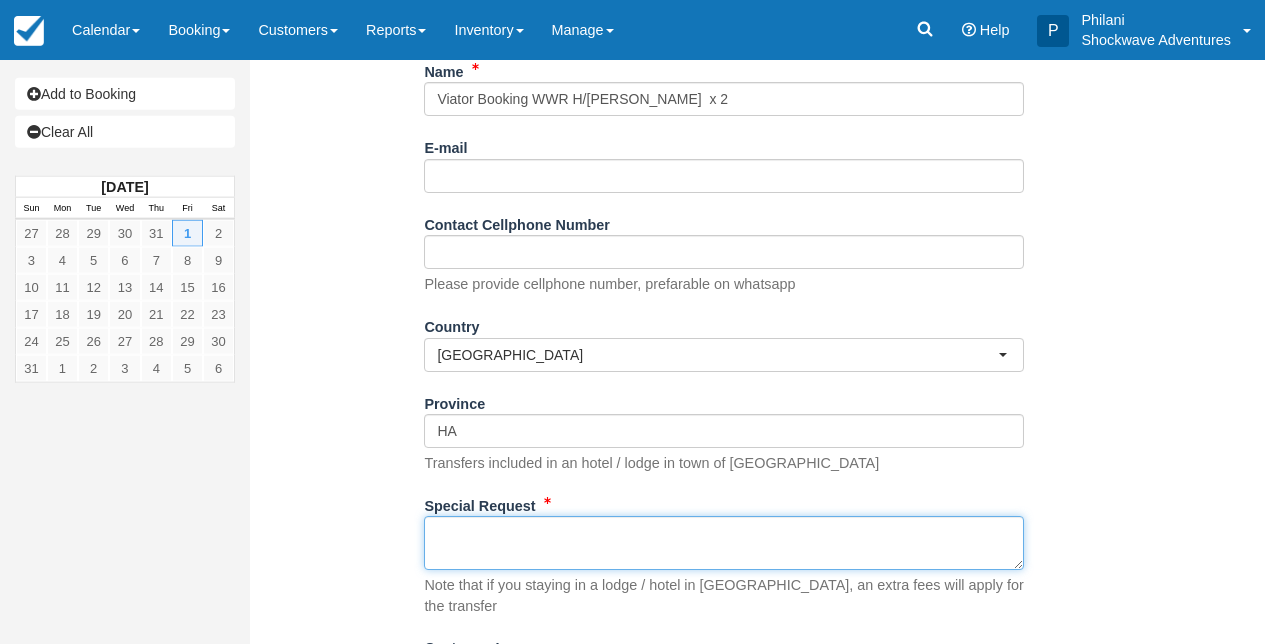 scroll, scrollTop: 390, scrollLeft: 0, axis: vertical 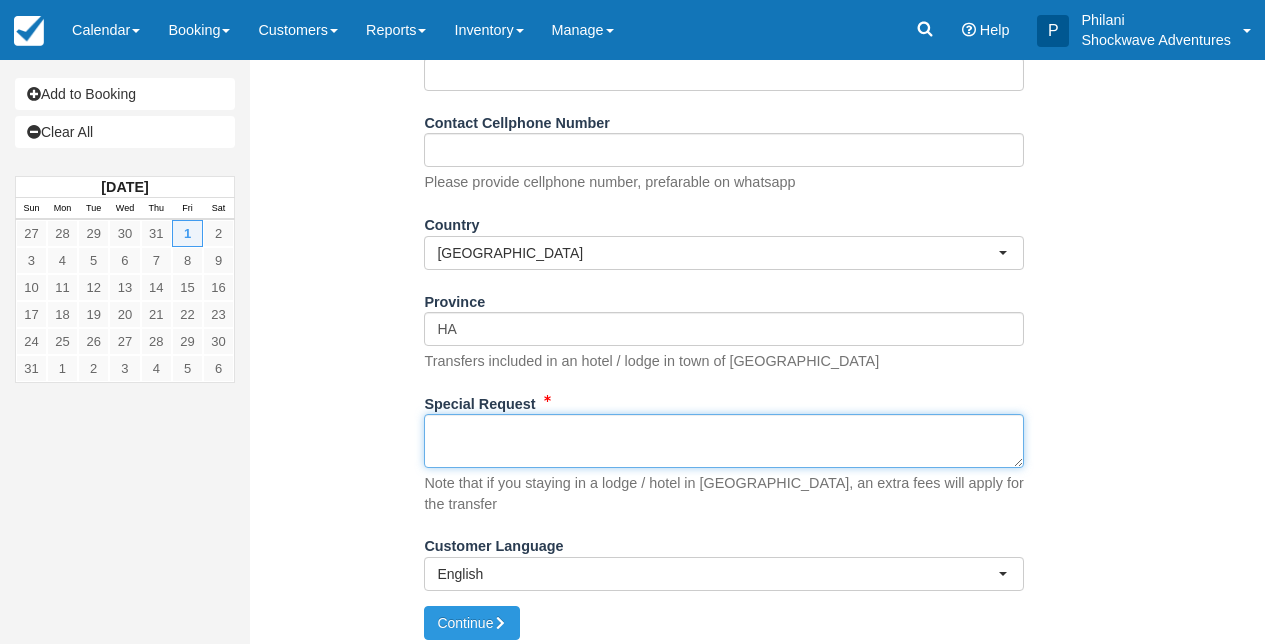 click on "Special Request" at bounding box center [724, 441] 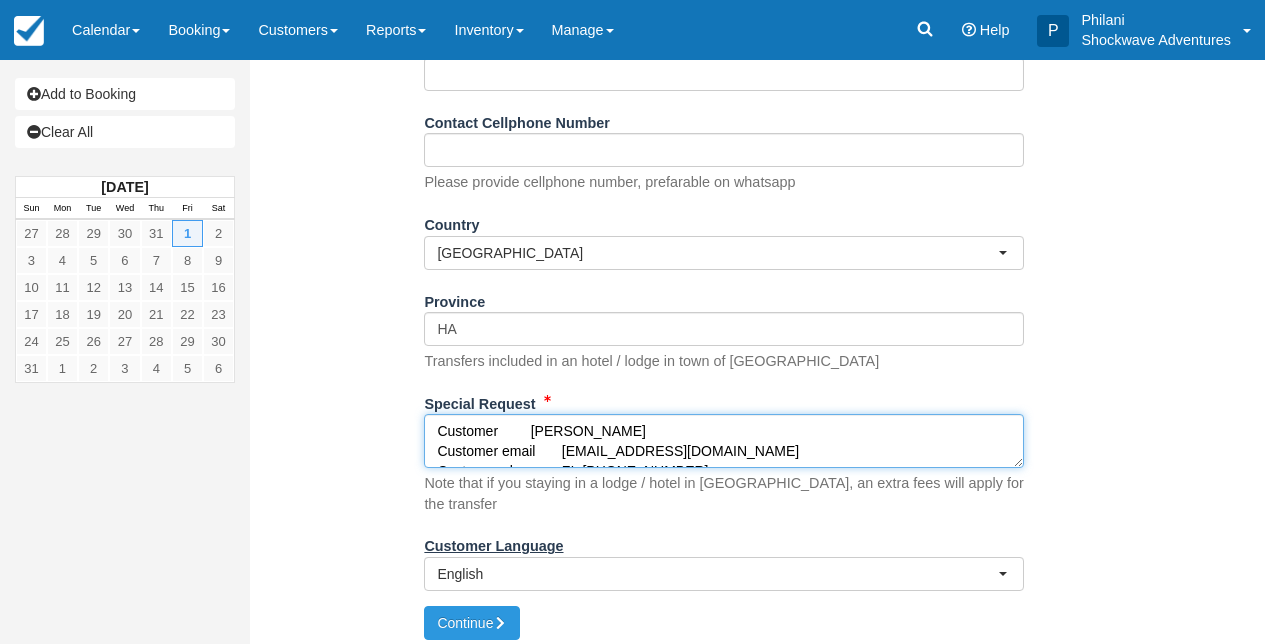 scroll, scrollTop: 192, scrollLeft: 0, axis: vertical 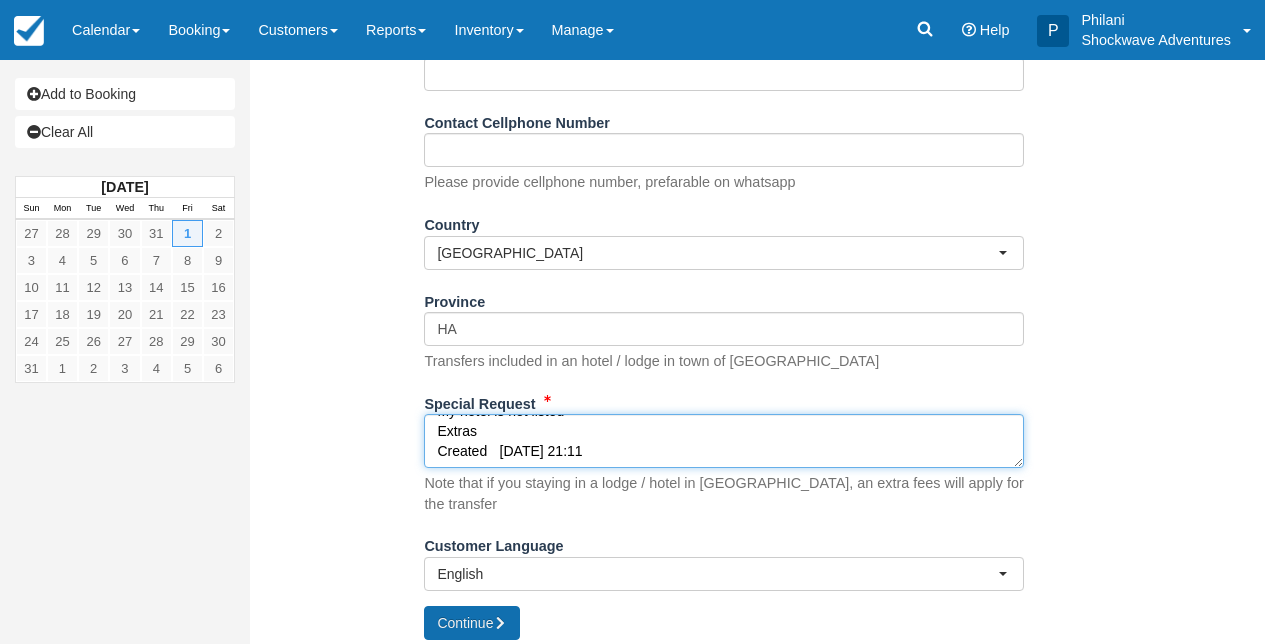 type on "Customer 	Kuparinen, Jonna
Customer email 	S-9f1dfab0f783448ba47bc9e73a08519a+1285936501-2f587pirjnxk5@expmessaging.tripadvisor.com
Customer phone 	FI+358 503258031
Date 	Fri 1.Aug '25 @ 07:30
Rate 	Half Stretch Rafting
PAX 	2 Adult
Pick-up
My hotel is not listed
Extras
Created 	Fri, July 11 2025 @ 21:11" 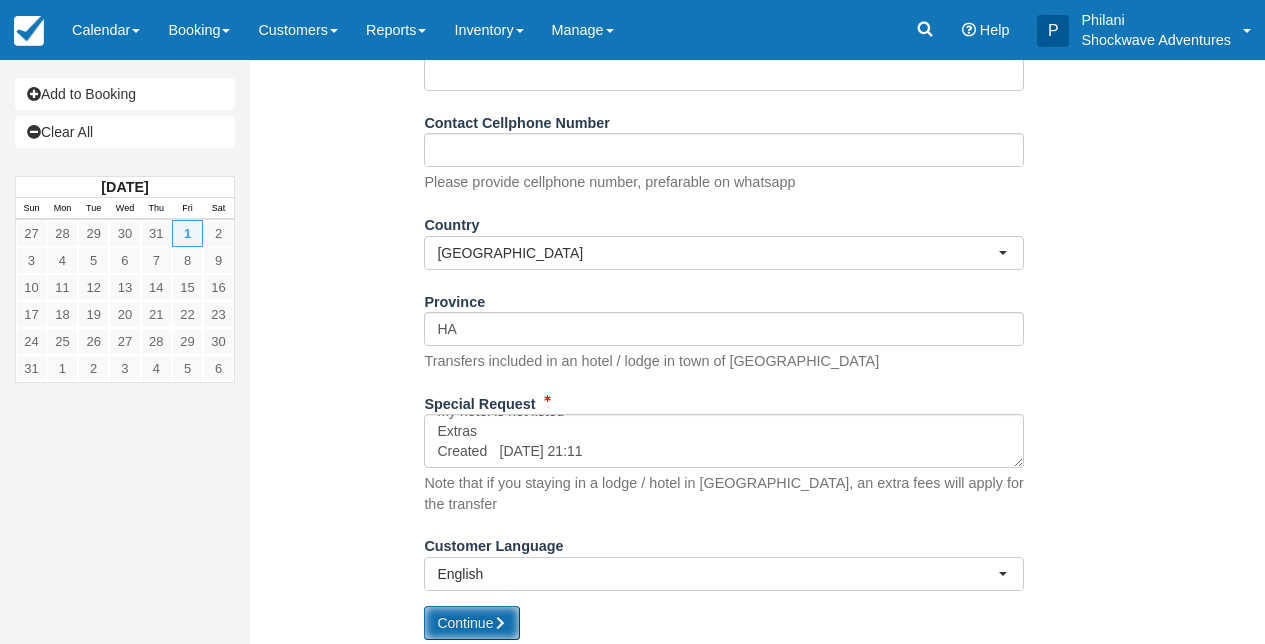 click on "Continue" at bounding box center (472, 623) 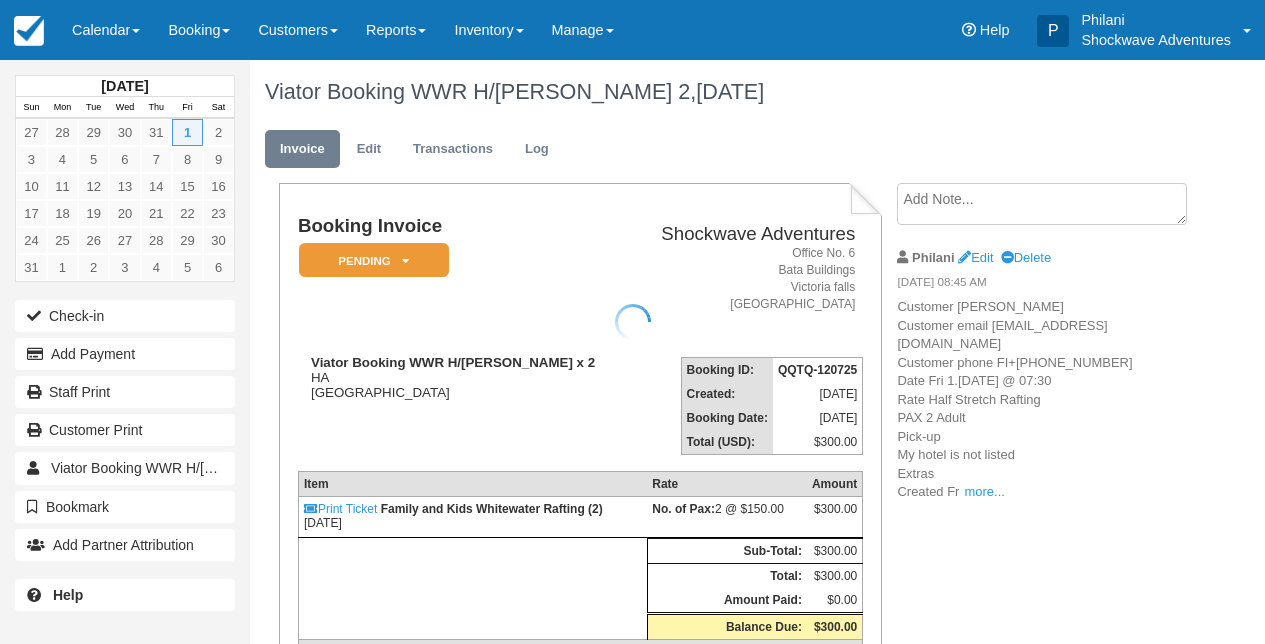 scroll, scrollTop: 0, scrollLeft: 0, axis: both 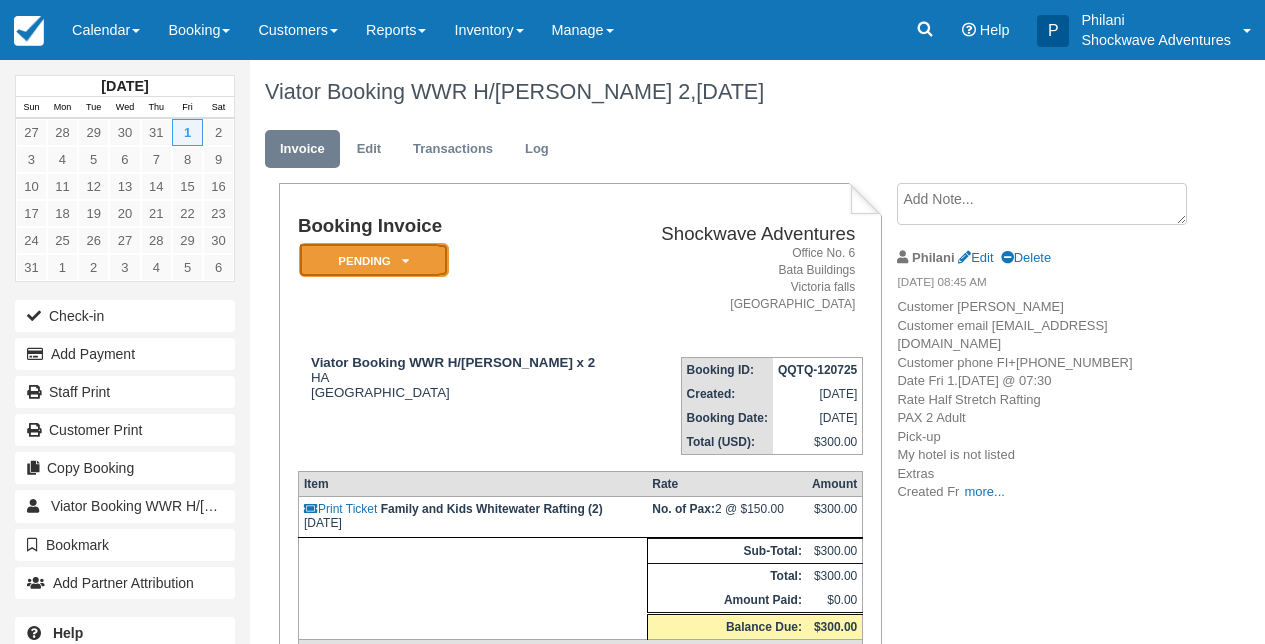 click on "Pending" at bounding box center [374, 260] 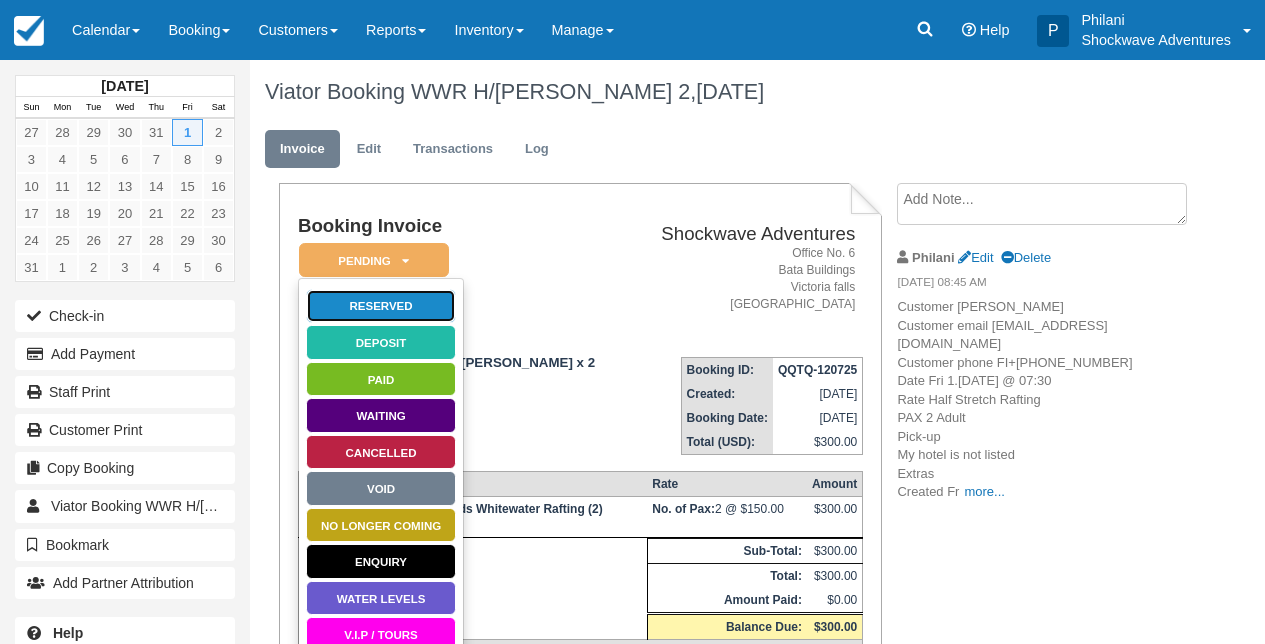 click on "Reserved" at bounding box center [381, 306] 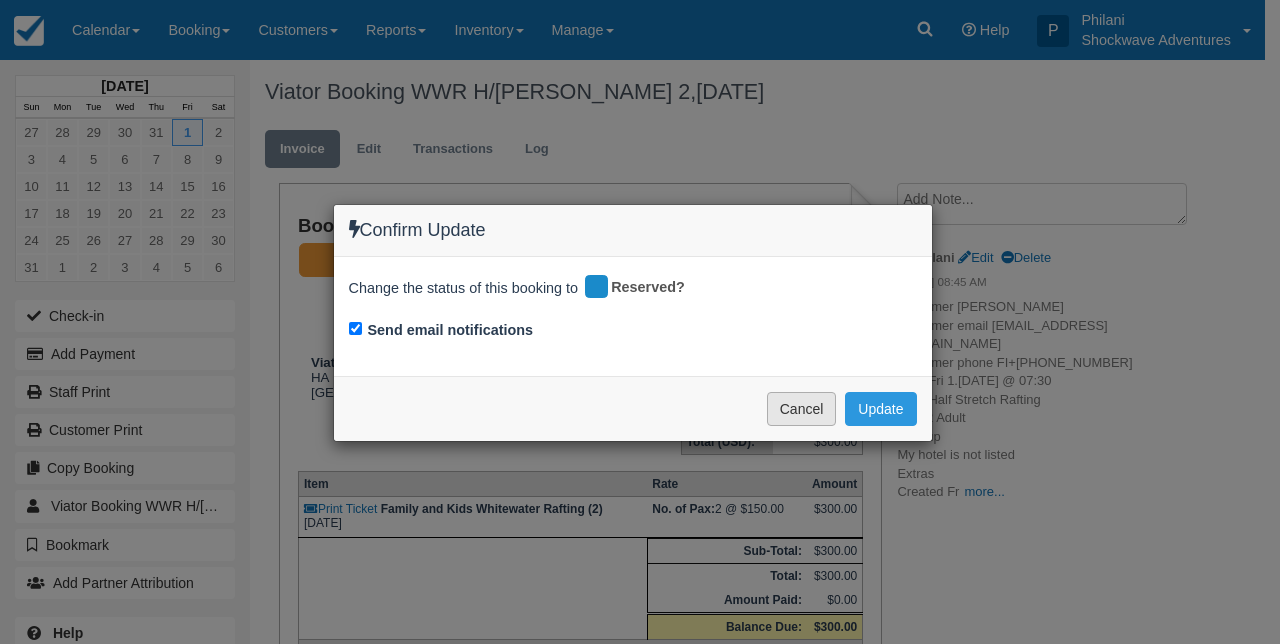click on "Cancel" at bounding box center [802, 409] 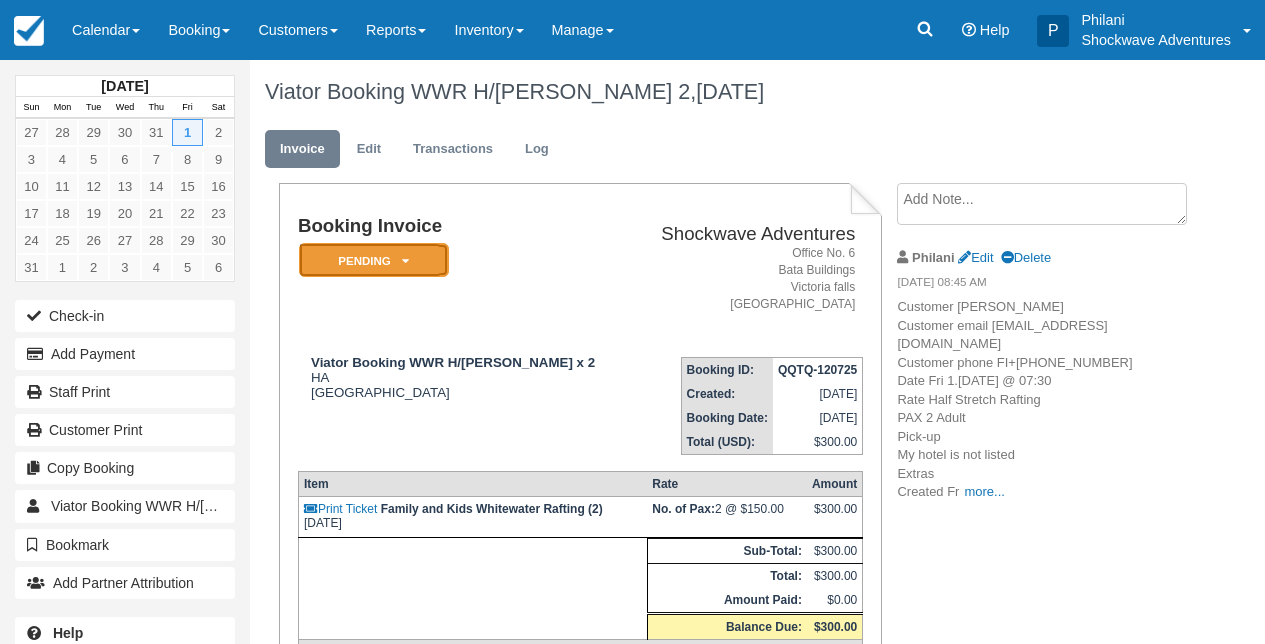 click on "Pending" at bounding box center [374, 260] 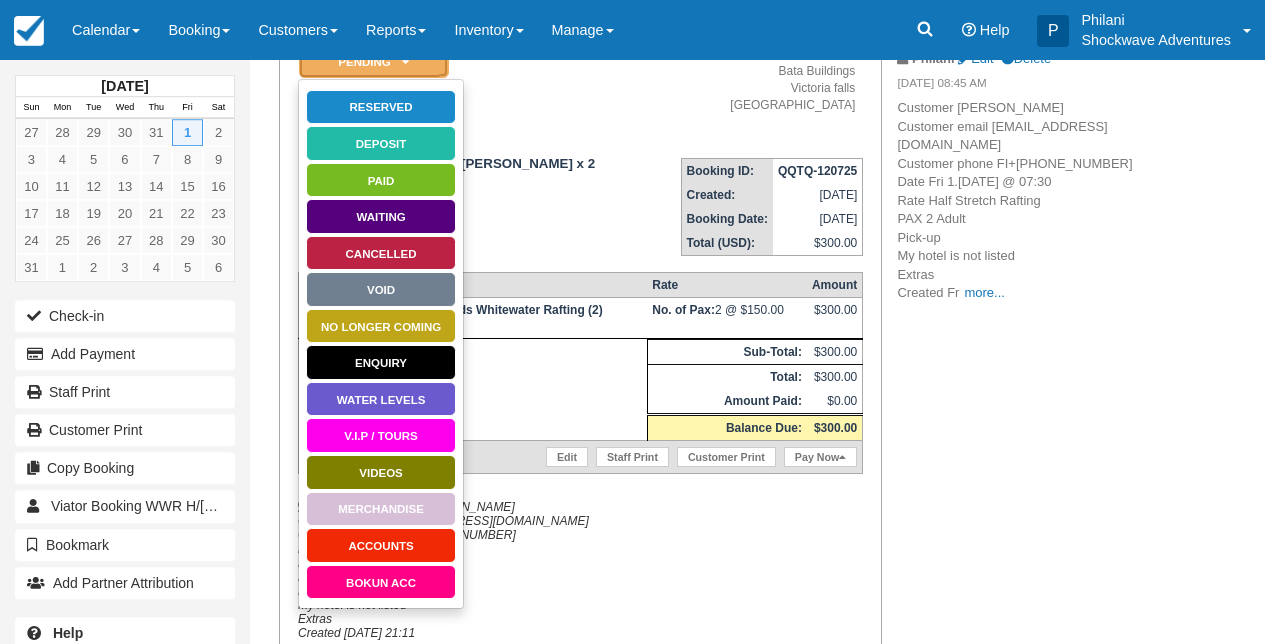 scroll, scrollTop: 320, scrollLeft: 0, axis: vertical 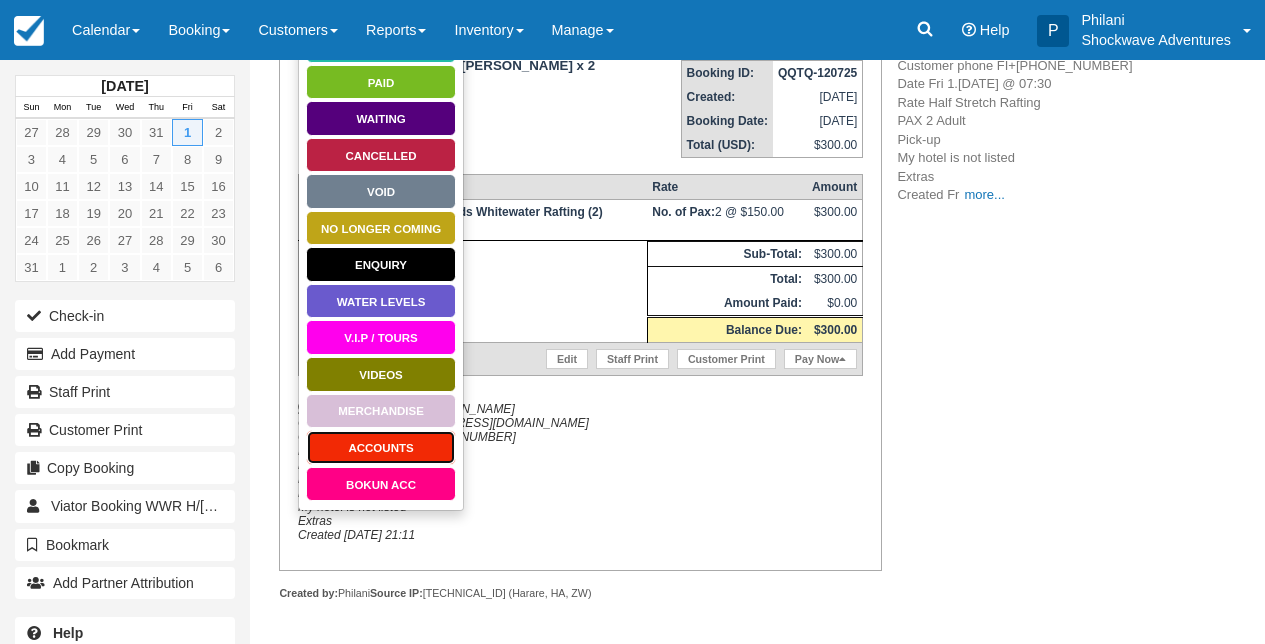 click on "ACCOUNTS" at bounding box center (381, 447) 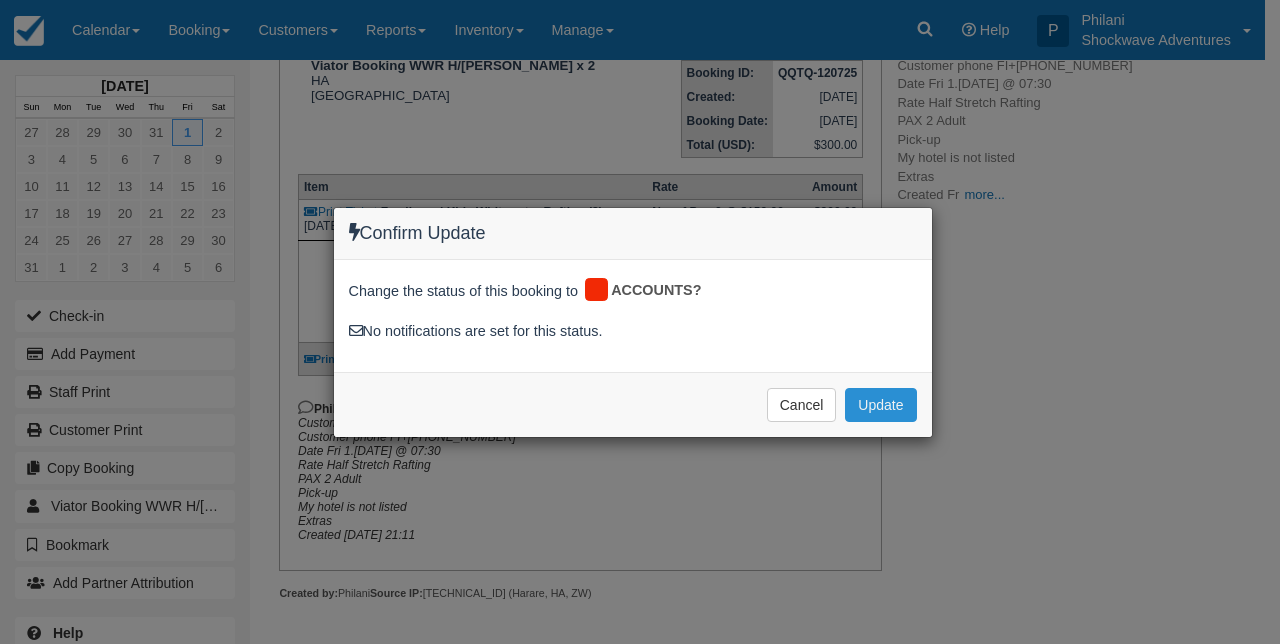 click on "Update" at bounding box center [880, 405] 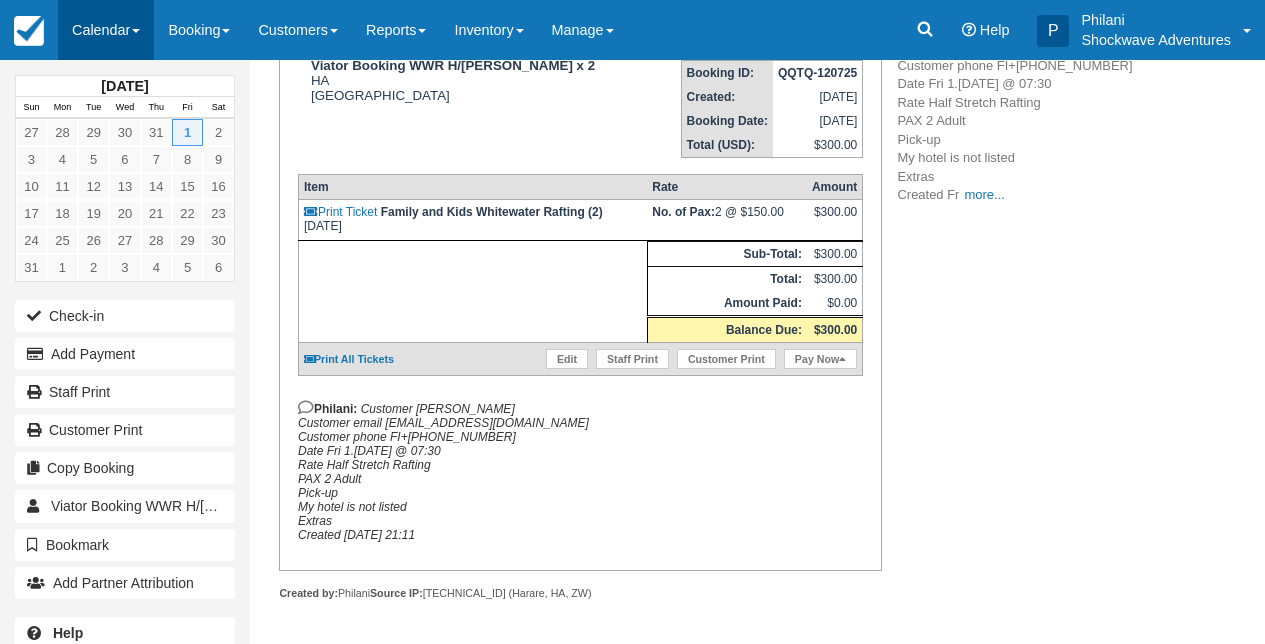 click on "Calendar" at bounding box center (106, 30) 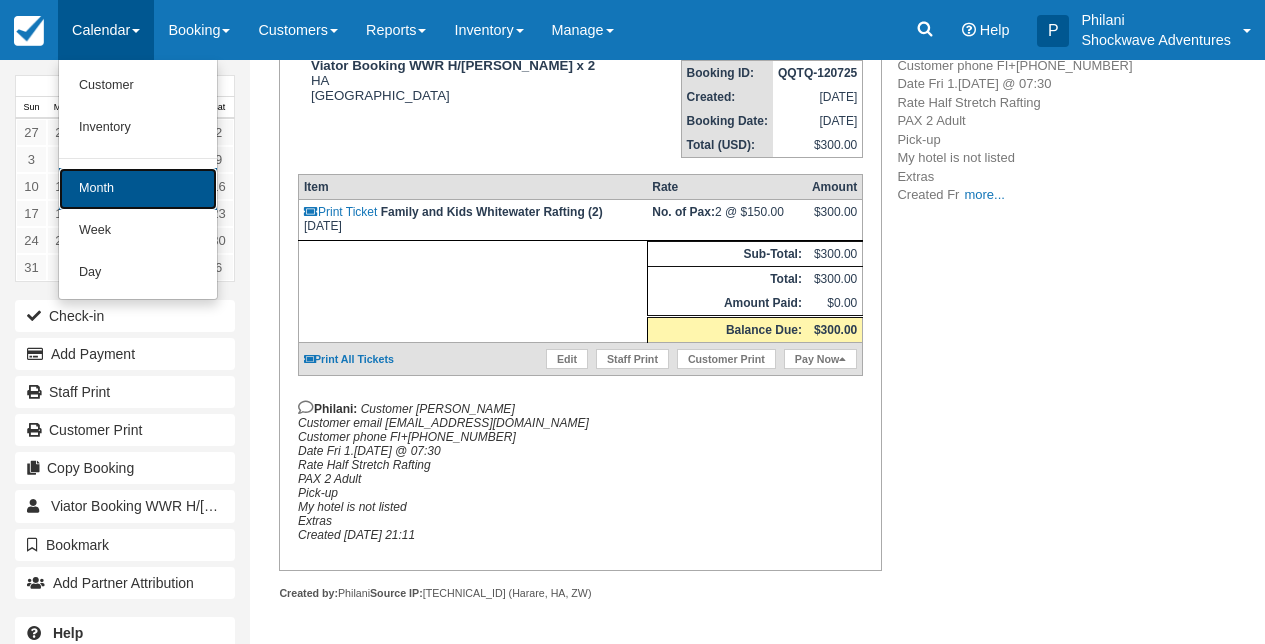 click on "Month" at bounding box center [138, 189] 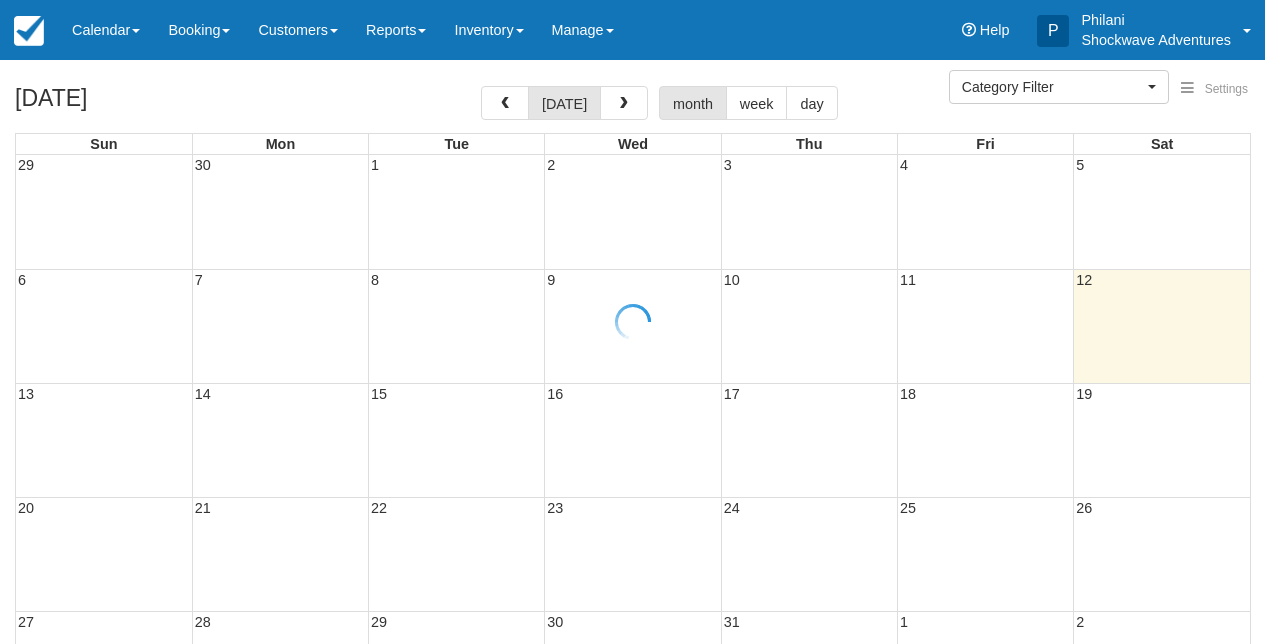 select 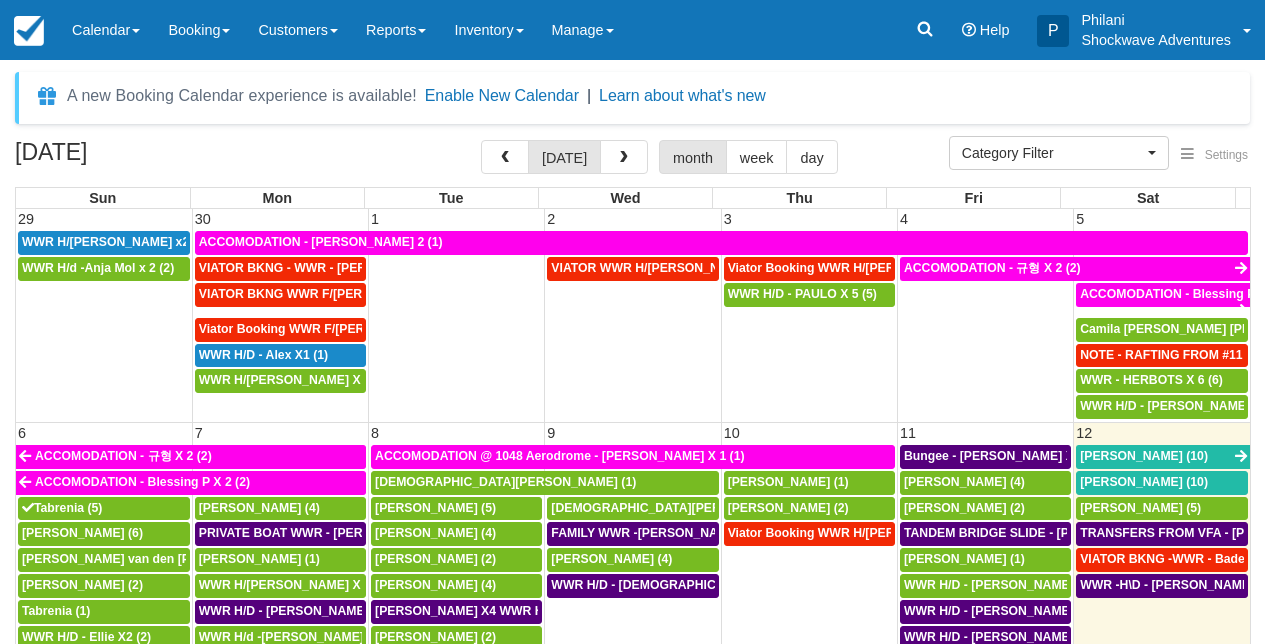 scroll, scrollTop: 0, scrollLeft: 0, axis: both 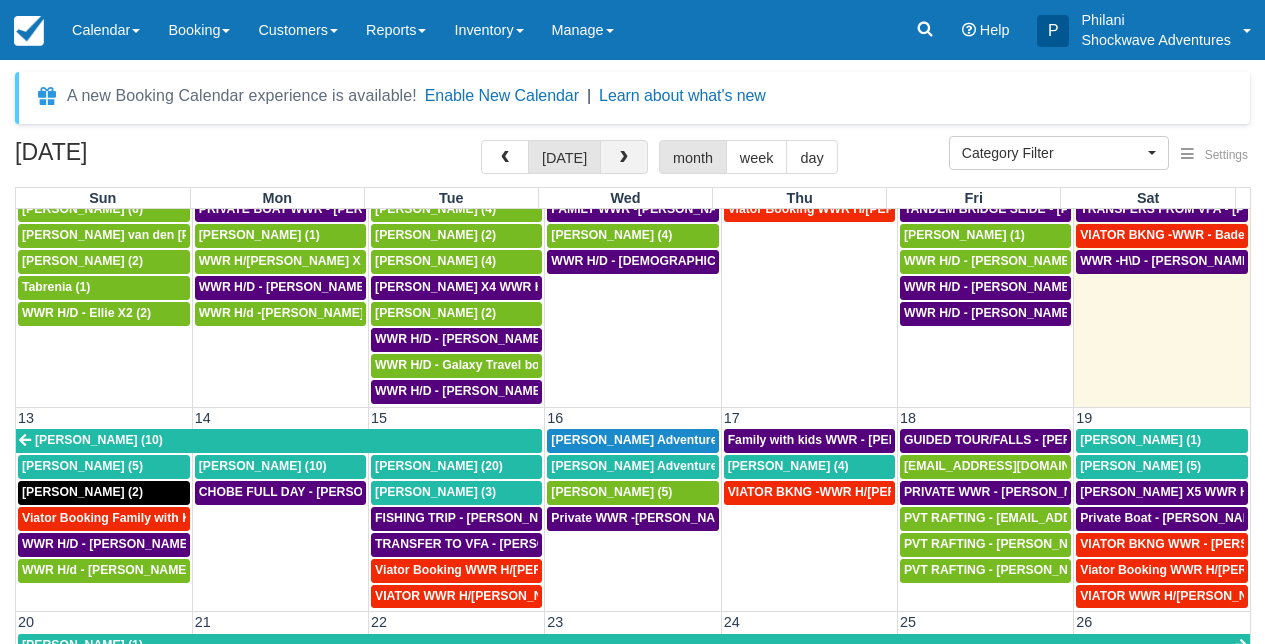 click at bounding box center (624, 157) 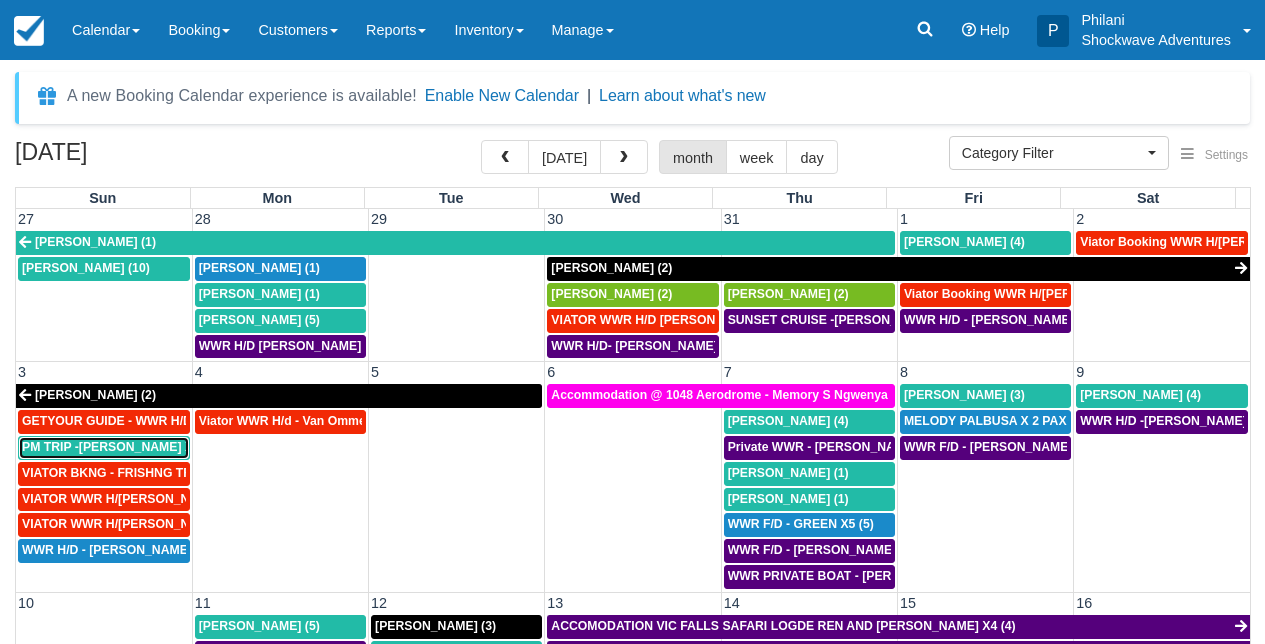 click on "PM TRIP -Filippo Viganò X 5 (5)" at bounding box center [122, 447] 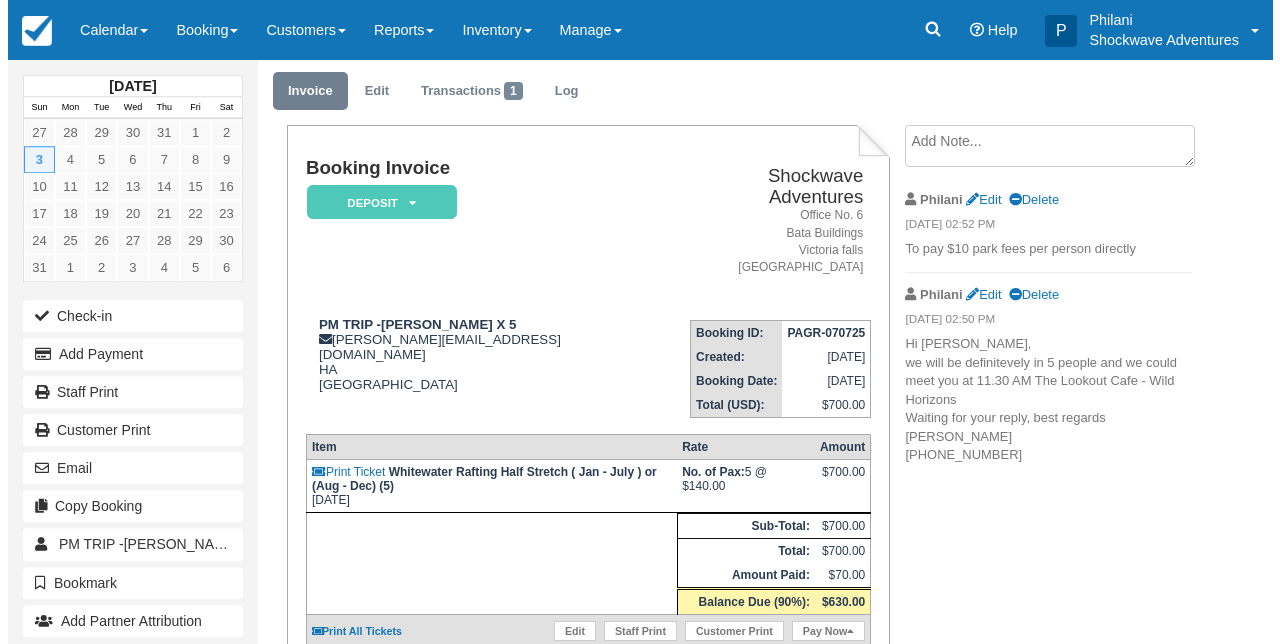 scroll, scrollTop: 64, scrollLeft: 0, axis: vertical 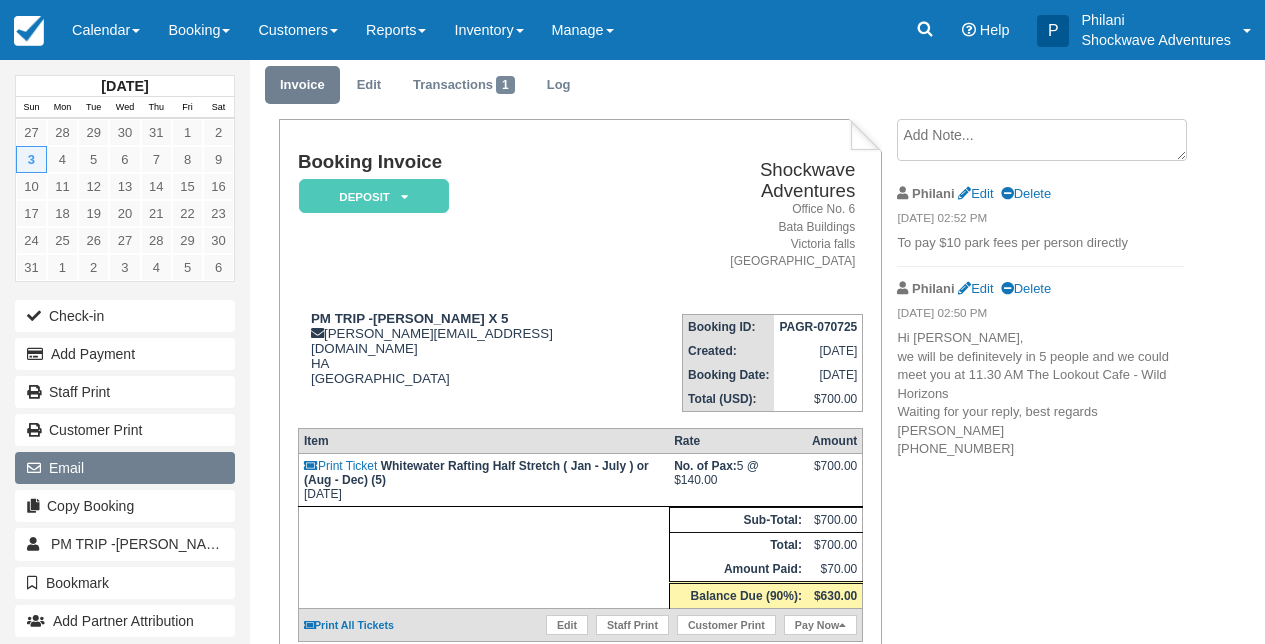 click on "Email" at bounding box center [125, 468] 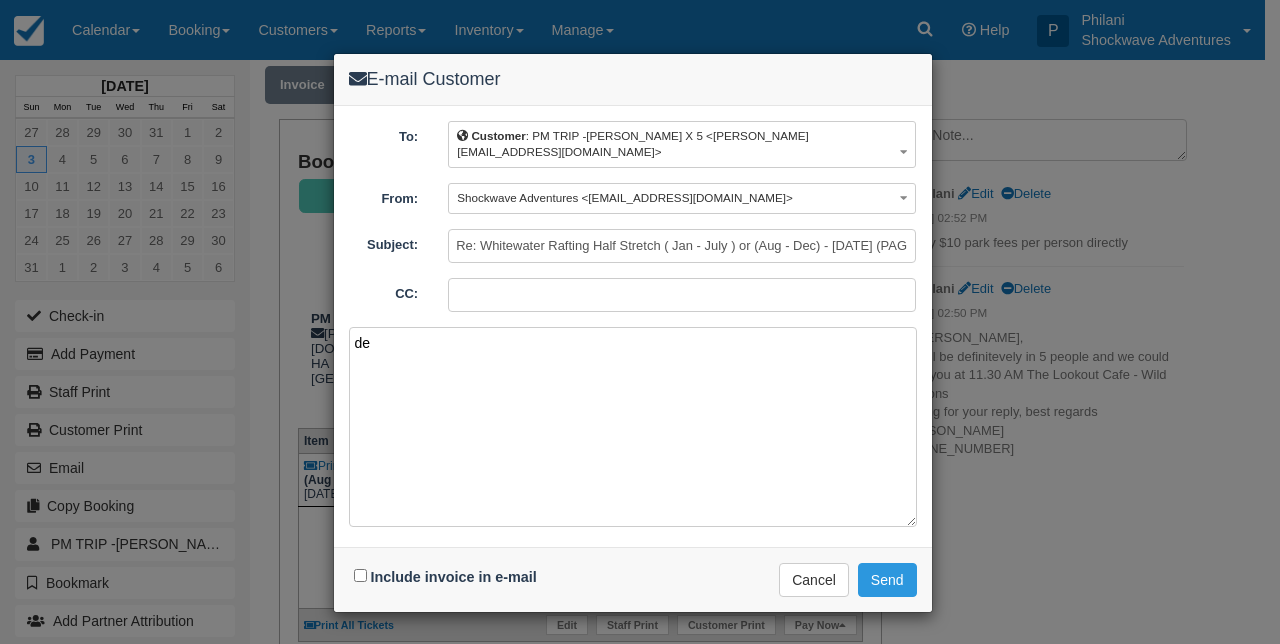 type on "d" 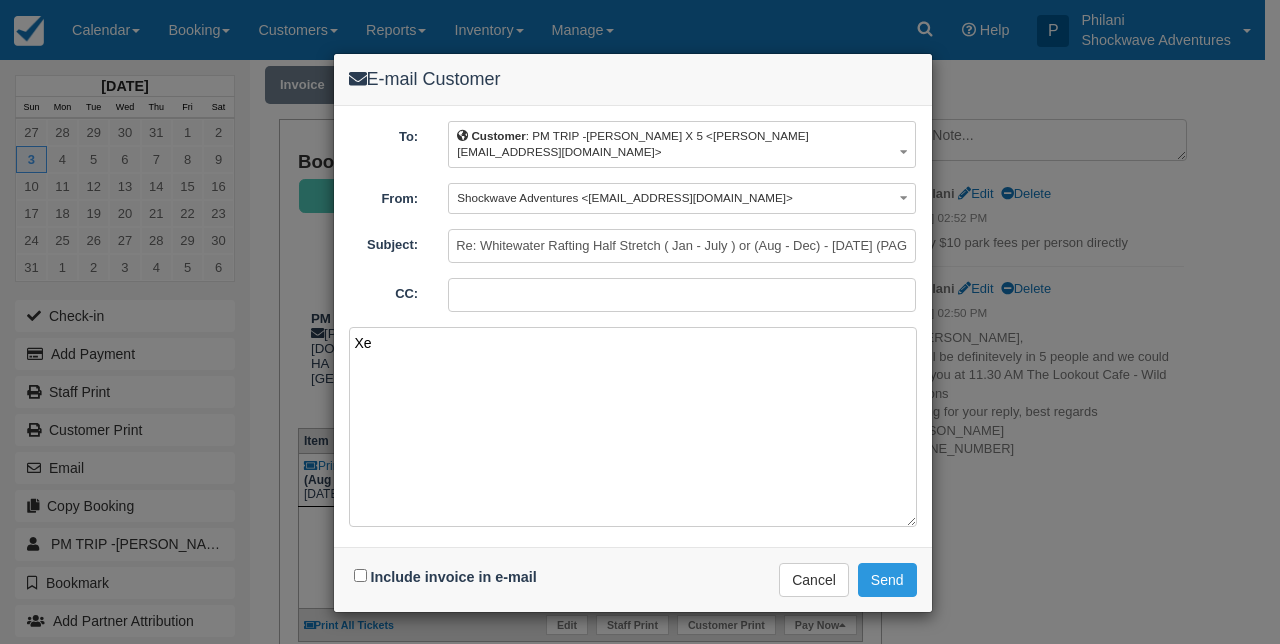 type on "X" 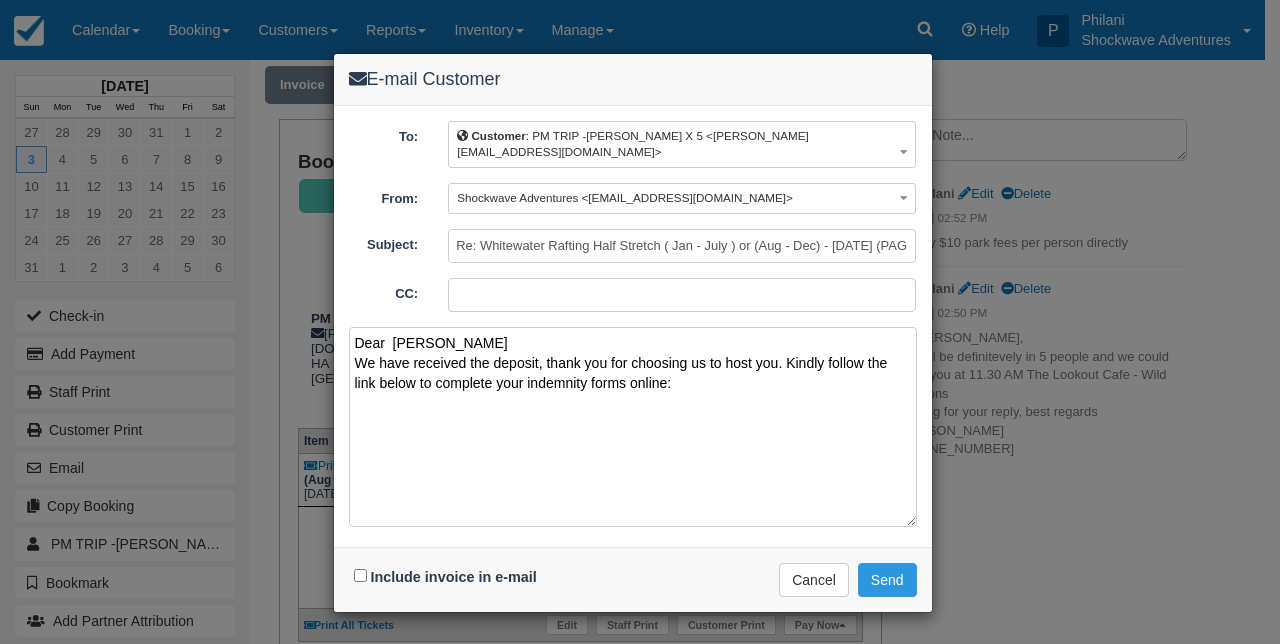 paste on "[URL][DOMAIN_NAME]" 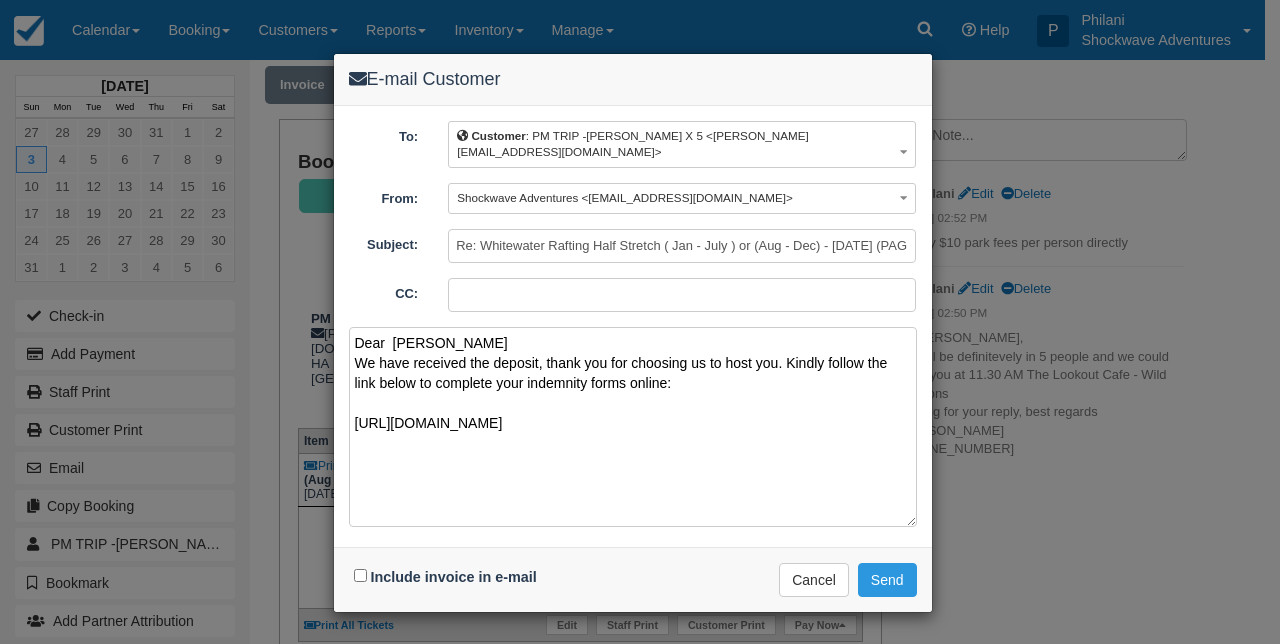 click on "Dear  [PERSON_NAME]
We have received the deposit, thank you for choosing us to host you. Kindly follow the link below to complete your indemnity forms online:
[URL][DOMAIN_NAME]" at bounding box center (633, 427) 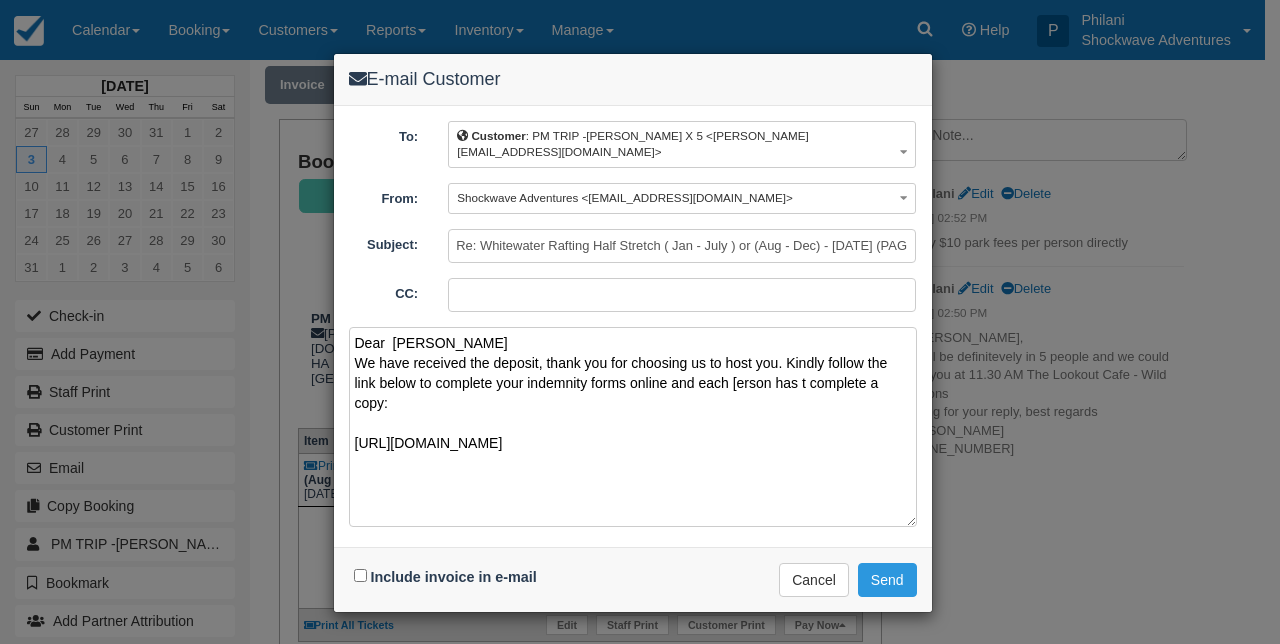 click on "Dear  [PERSON_NAME]
We have received the deposit, thank you for choosing us to host you. Kindly follow the link below to complete your indemnity forms online and each [erson has t complete a copy:
[URL][DOMAIN_NAME]" at bounding box center [633, 427] 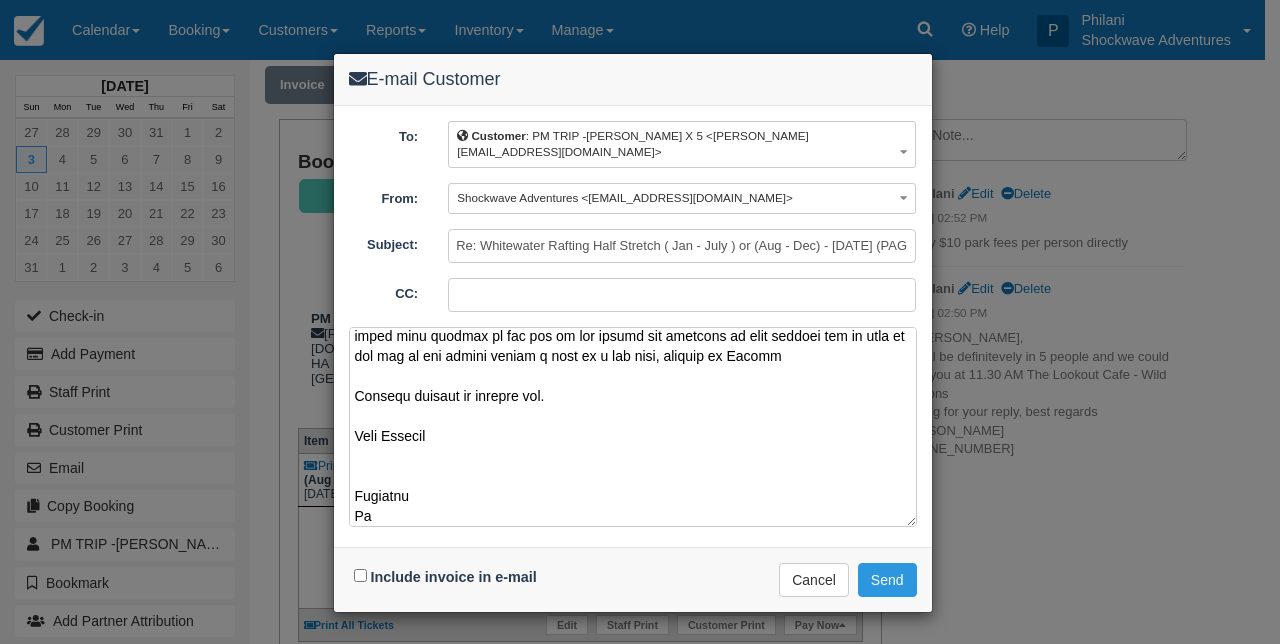 scroll, scrollTop: 865, scrollLeft: 0, axis: vertical 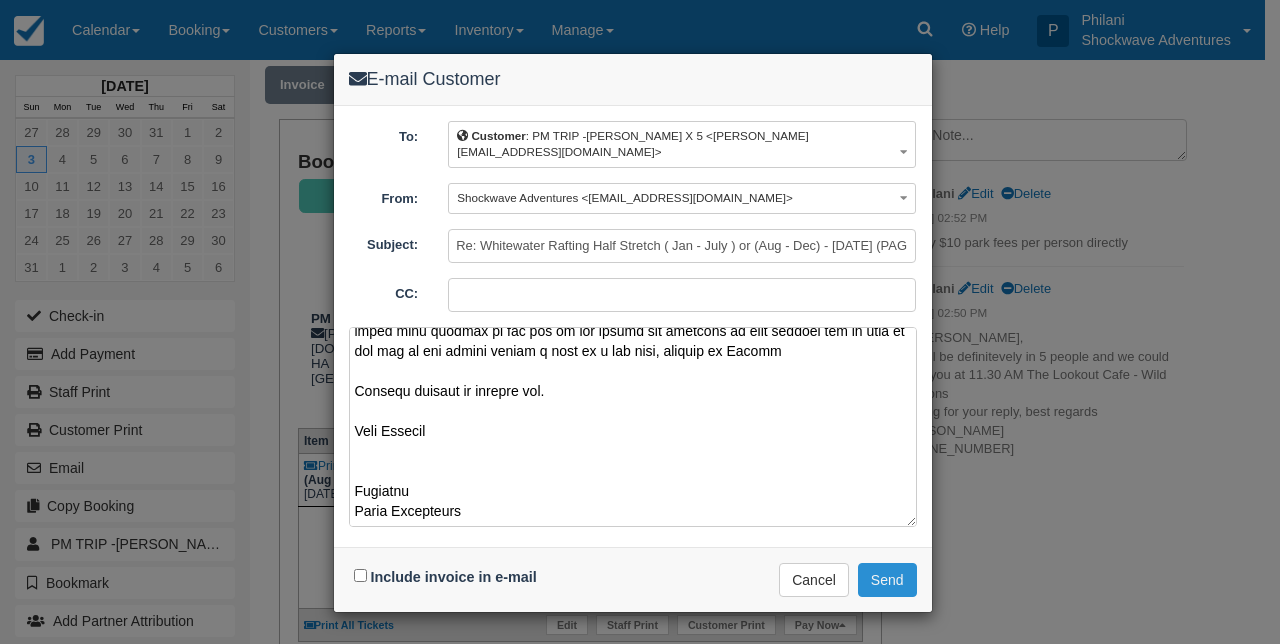 type on "Dear  Filippo
We have received the deposit, thank you for choosing us to host you. Kindly follow the link below to complete your indemnity forms online and each [erson has t complete a copy:
https://www.1tick.co.za/indemnity/check-in-and-indemnity-form-for-shockwave-adventures-zambezi-white-water-rafting/
Inclusions
Buffet lunch included
Free drinks included
Free hotel pickup and drop-off included
Mineral water during rafting
Professional local guide through out
All rafting gear - life vets, helmets, paddles and rain jackets
Exclusions
Rafting shoes, rafting shorts
National park fees $10 per person
Photos and Videos (available upon confirmation before the trip)
Bring Sunscreen lotion, and your medication if you are on so that our guides can keep it safe and dry inside our first aid kits and dry bags. DO NOT TAKE ANYTHING THAT YOU DO NOT WANT TO LOSE OR GET WET! We recommend that you leave everything with our drivers at top of the canyon or in your hotel room.
Fitness
You will have climb in and out ..." 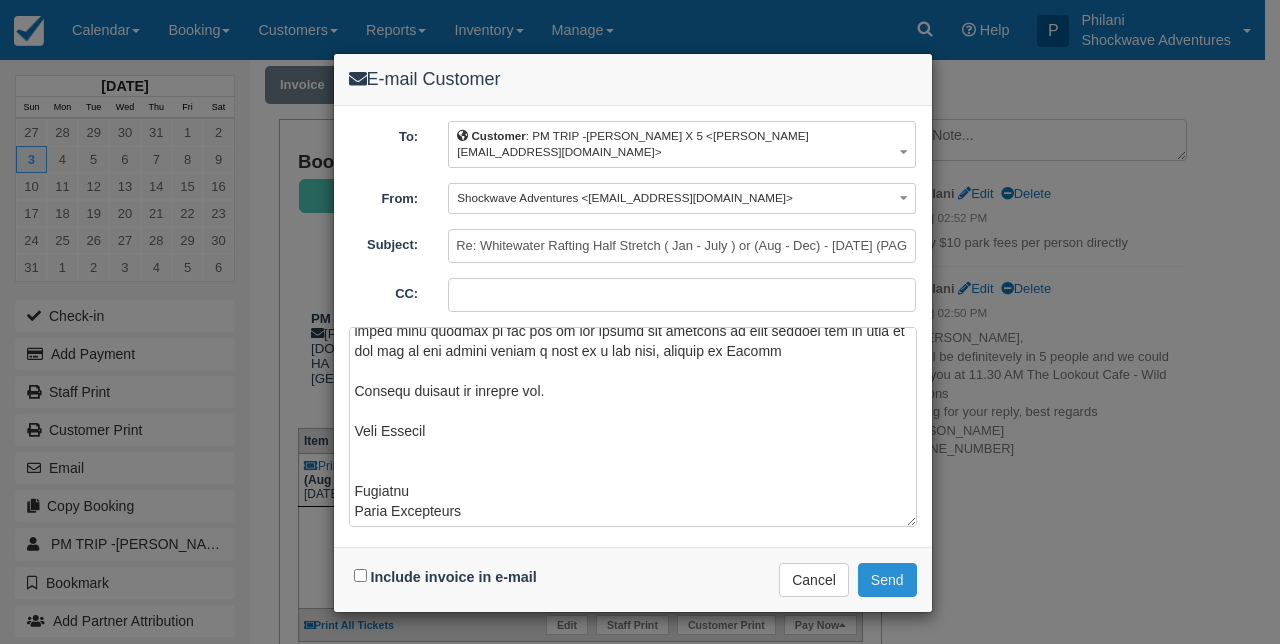 click on "Send" at bounding box center [887, 580] 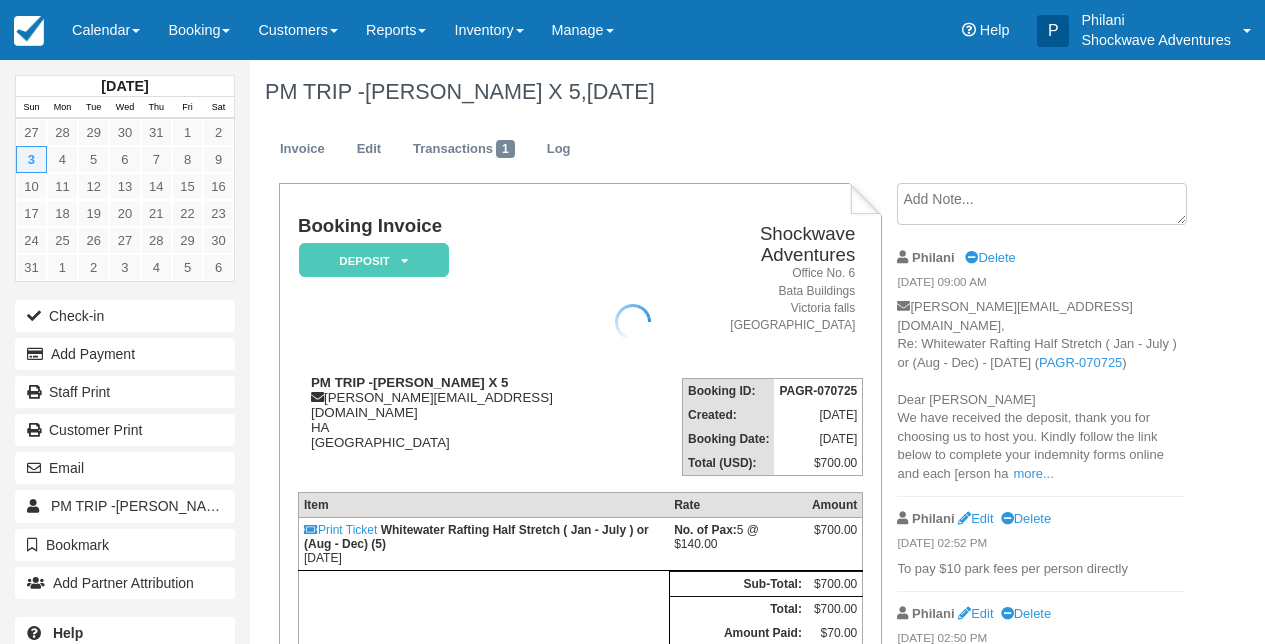 scroll, scrollTop: 0, scrollLeft: 0, axis: both 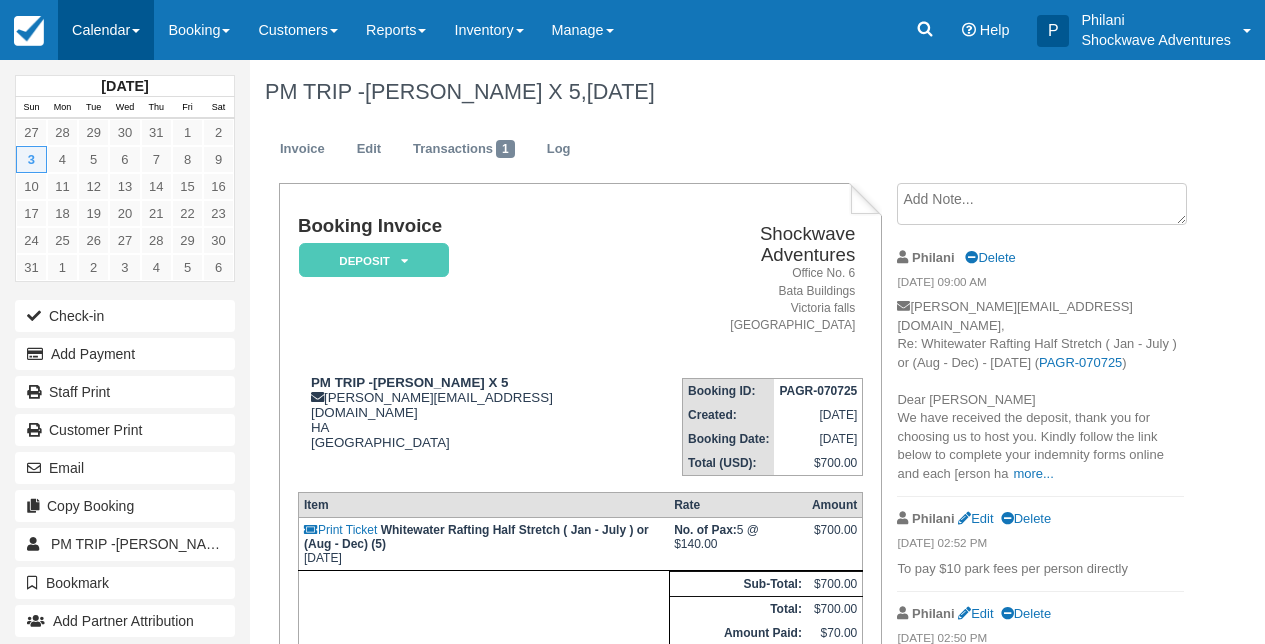 click on "Calendar" at bounding box center [106, 30] 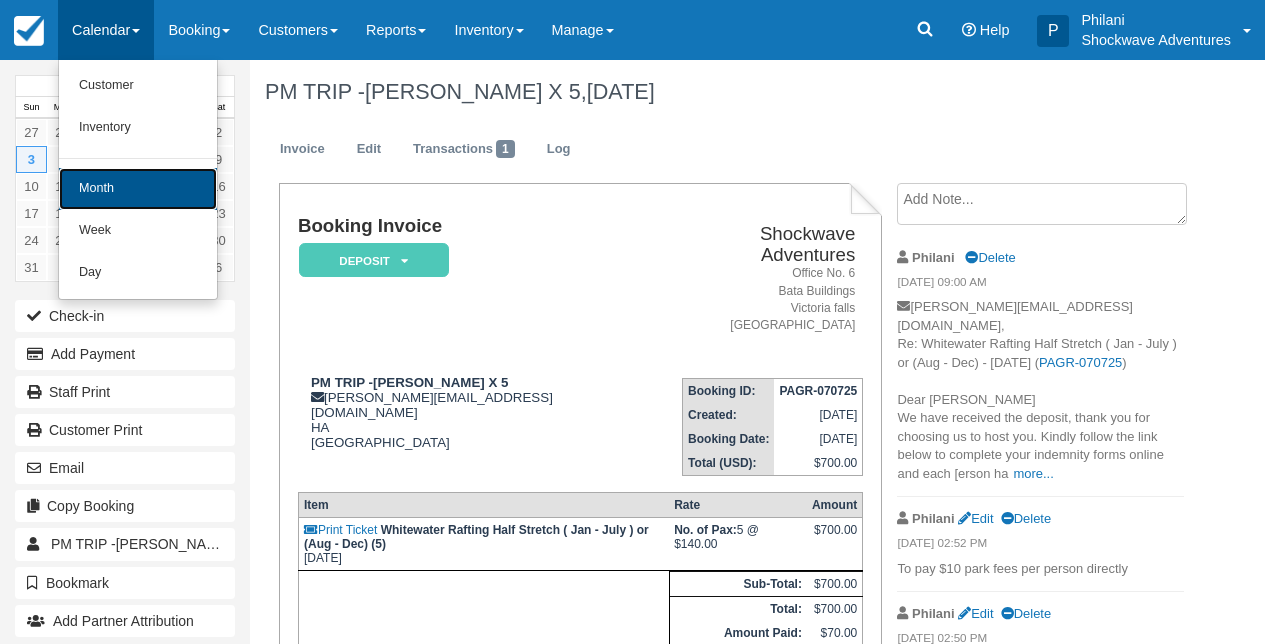click on "Month" at bounding box center (138, 189) 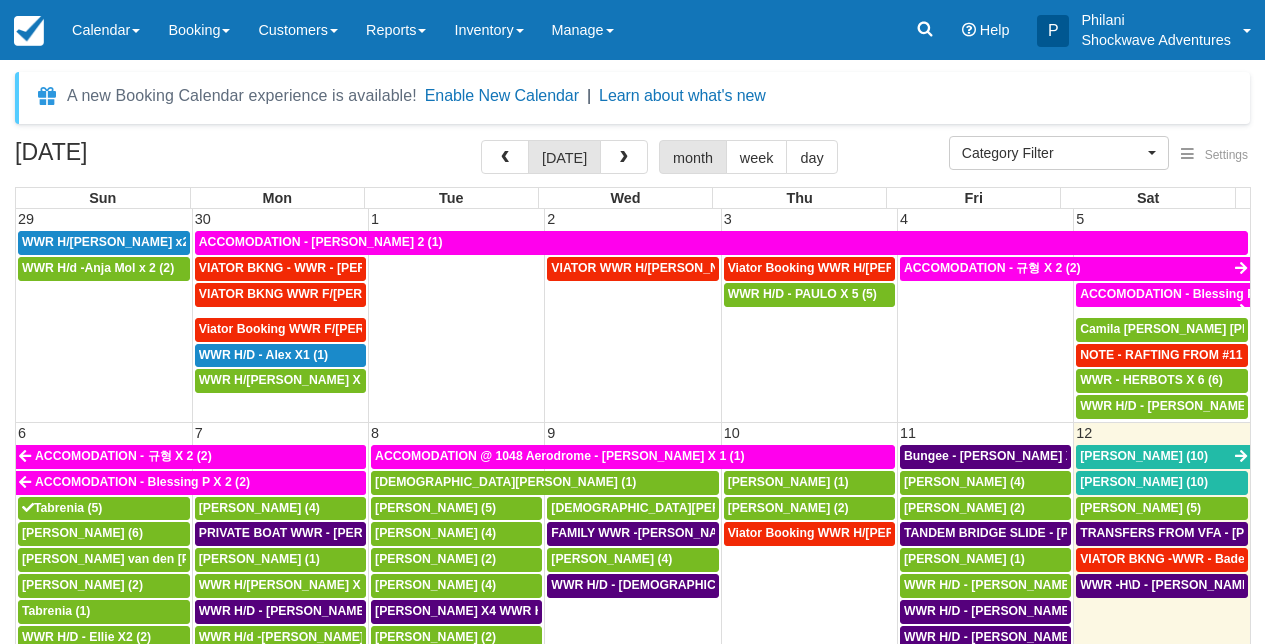 select 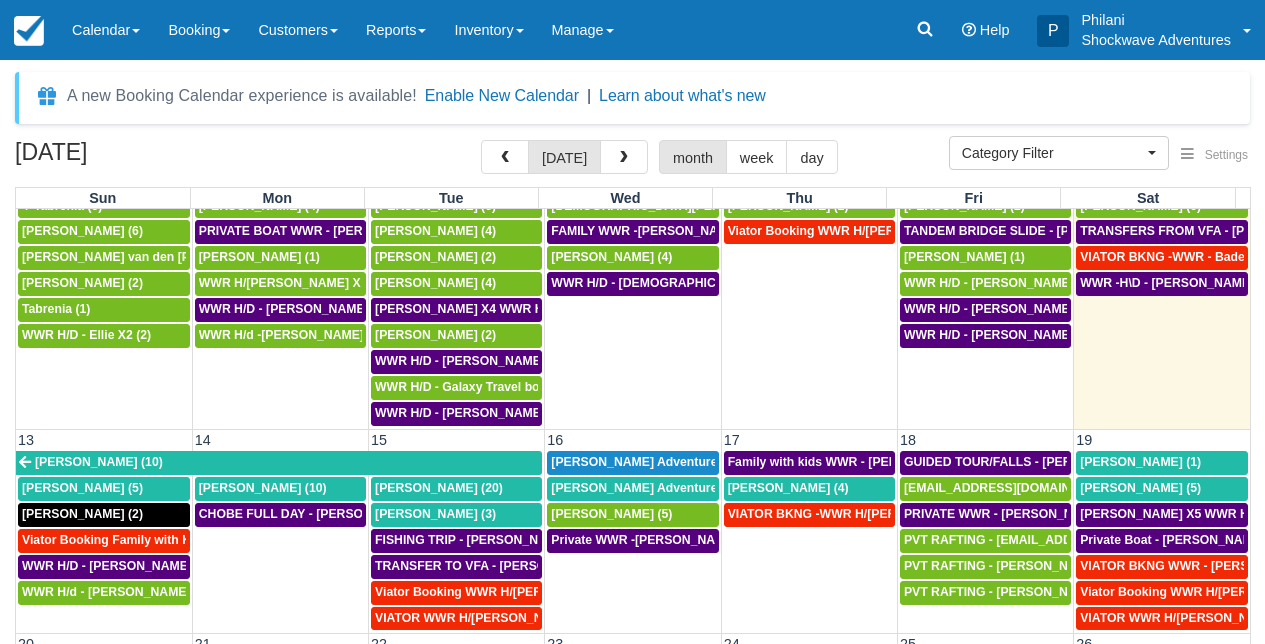 scroll, scrollTop: 306, scrollLeft: 0, axis: vertical 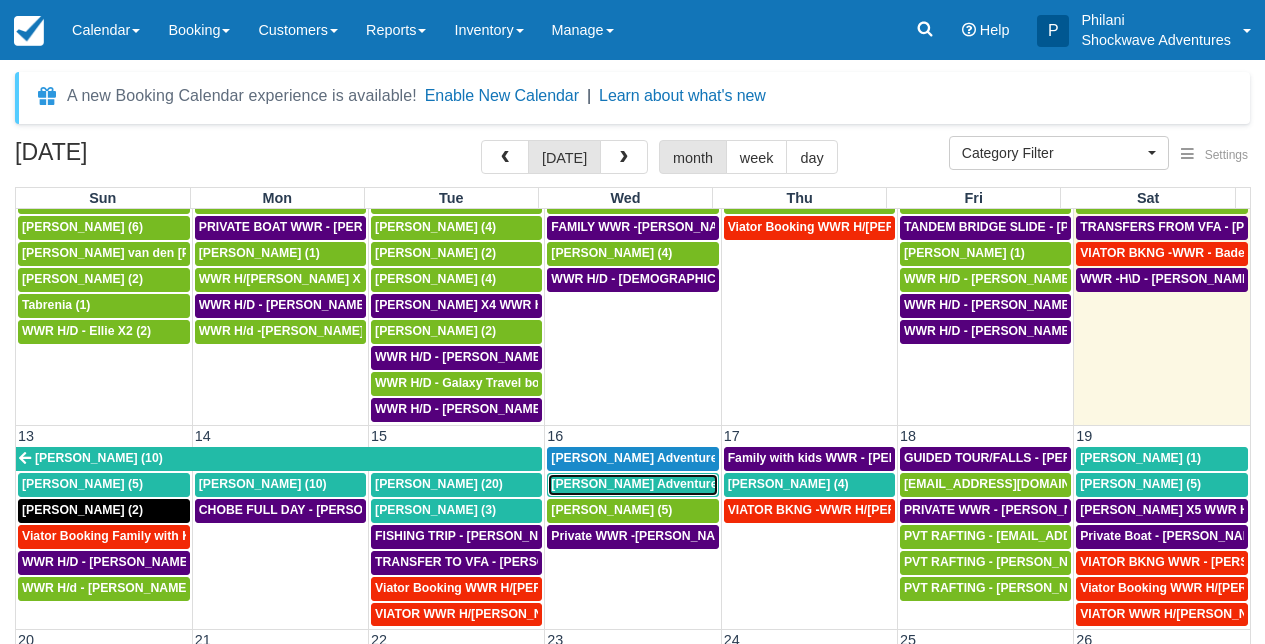 click on "Cookson Adventures (1)" at bounding box center (646, 484) 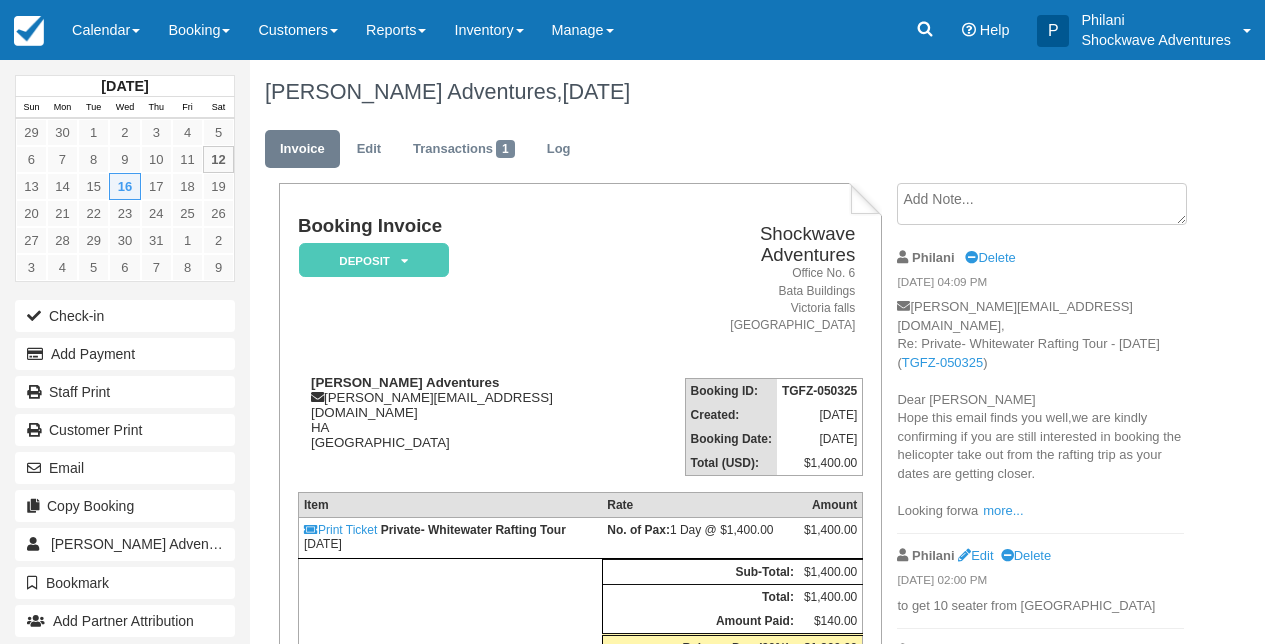 scroll, scrollTop: 208, scrollLeft: 0, axis: vertical 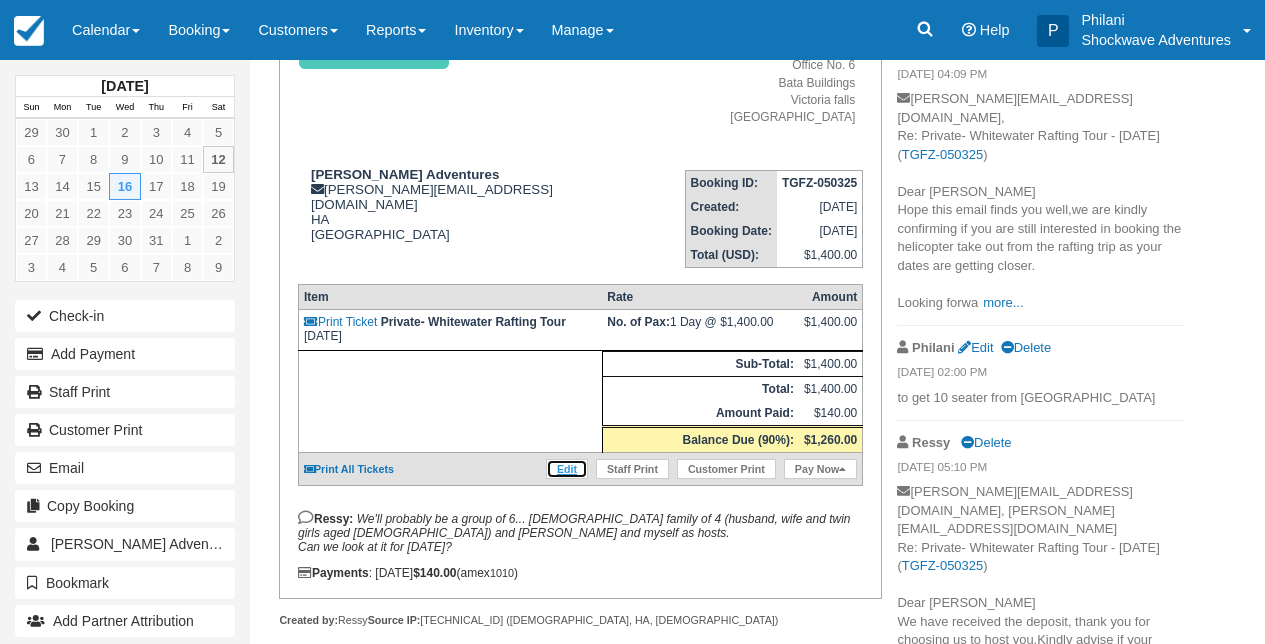 click on "Edit" at bounding box center (567, 469) 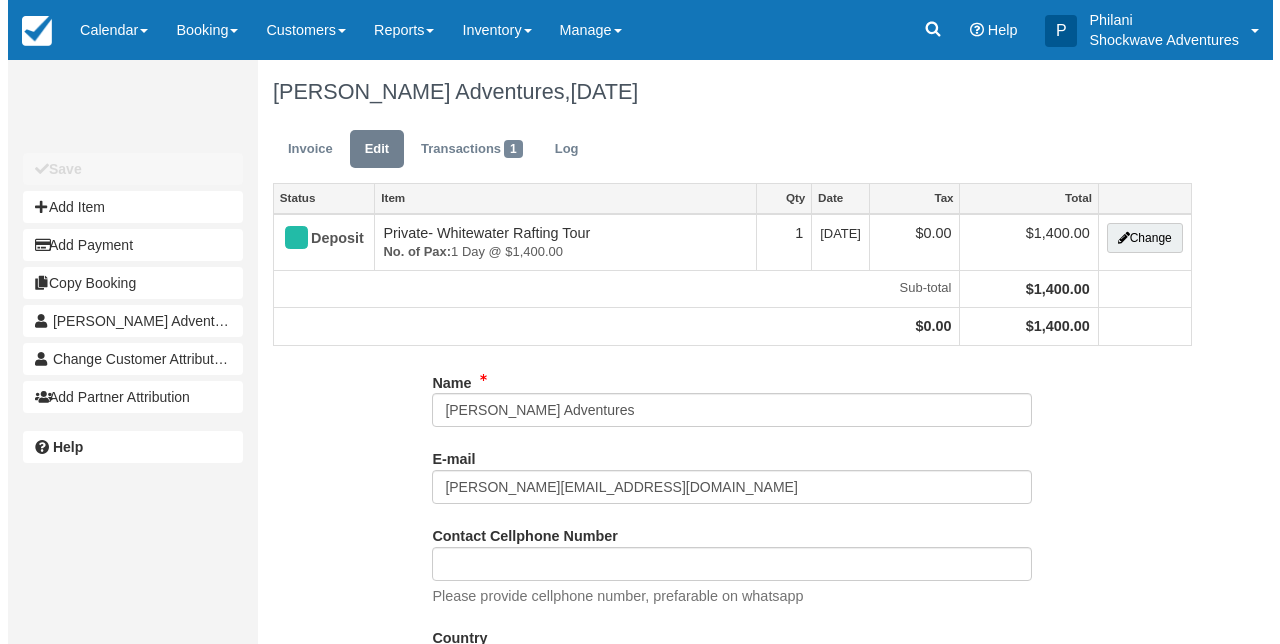 scroll, scrollTop: 0, scrollLeft: 0, axis: both 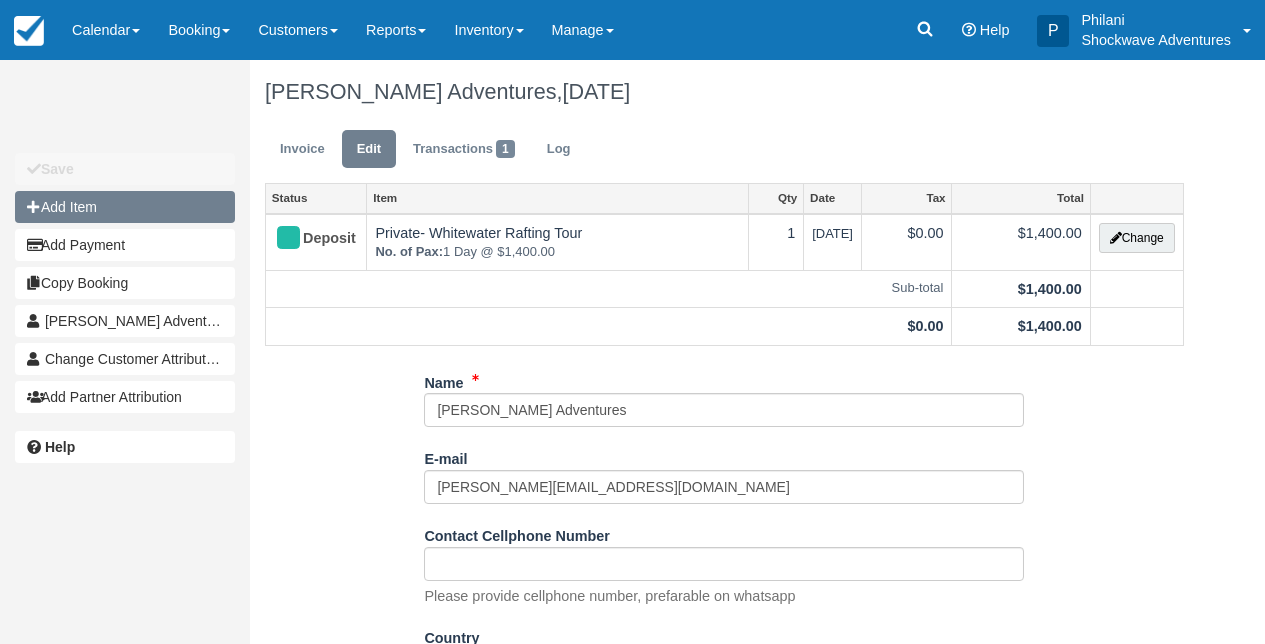 drag, startPoint x: 0, startPoint y: 0, endPoint x: 76, endPoint y: 208, distance: 221.44977 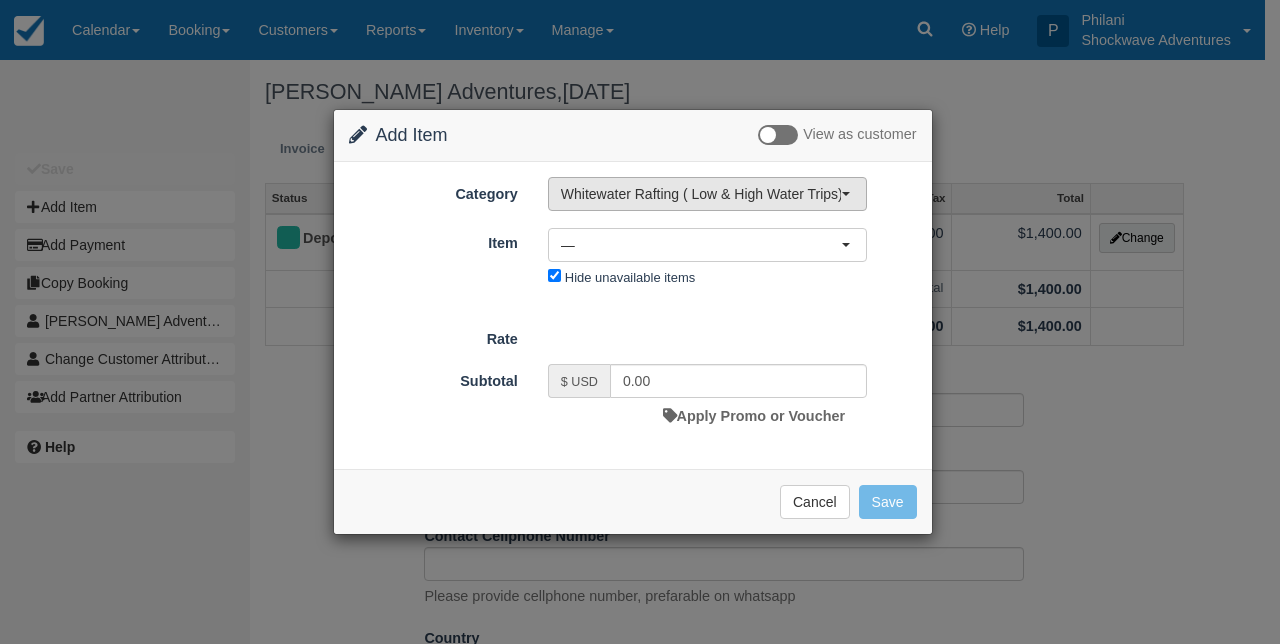 click on "Whitewater Rafting ( Low & High Water Trips)" at bounding box center [701, 194] 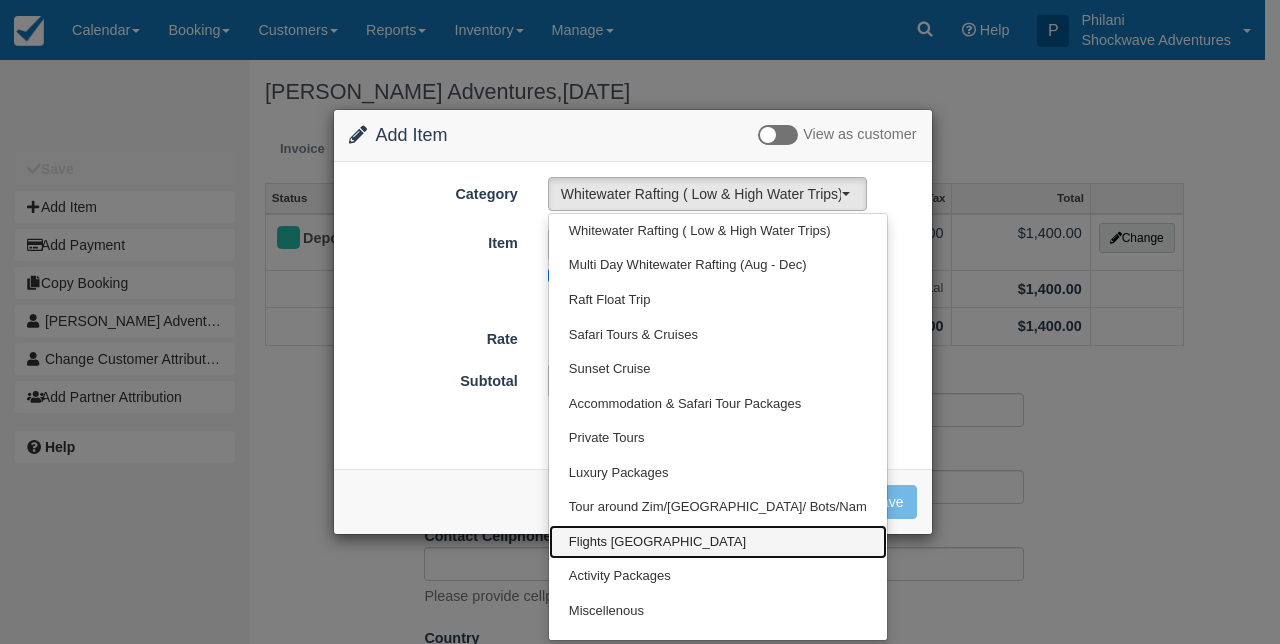 click on "Flights [GEOGRAPHIC_DATA]" at bounding box center [657, 542] 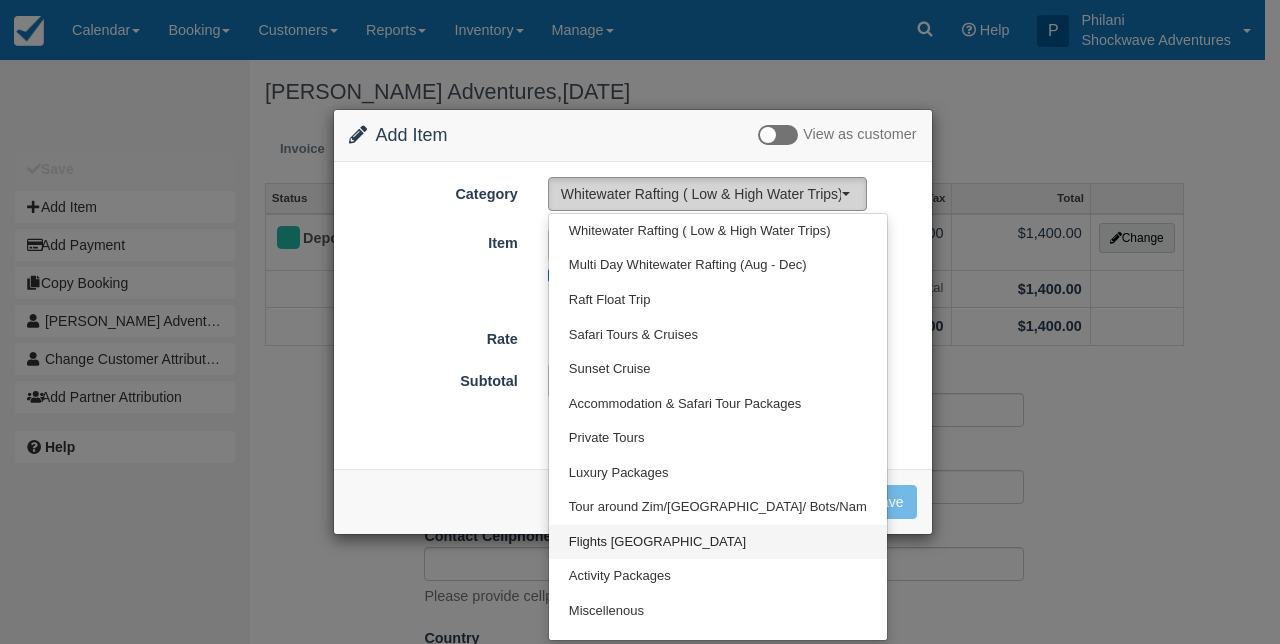 select on "17" 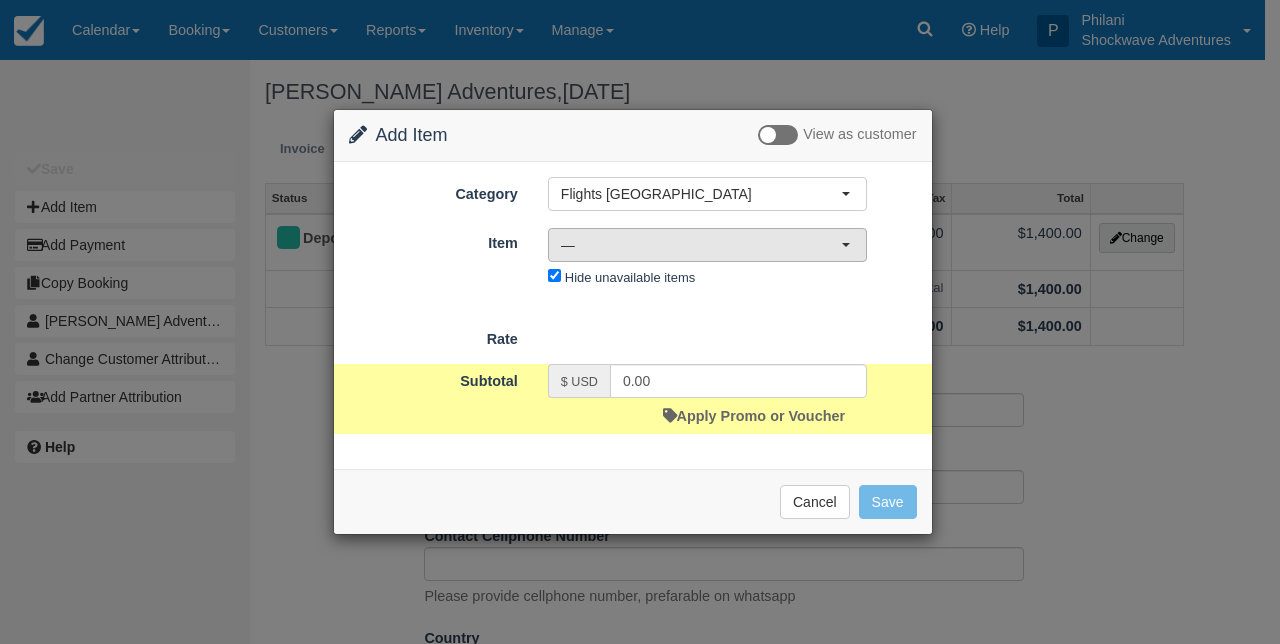 click on "—" at bounding box center (701, 245) 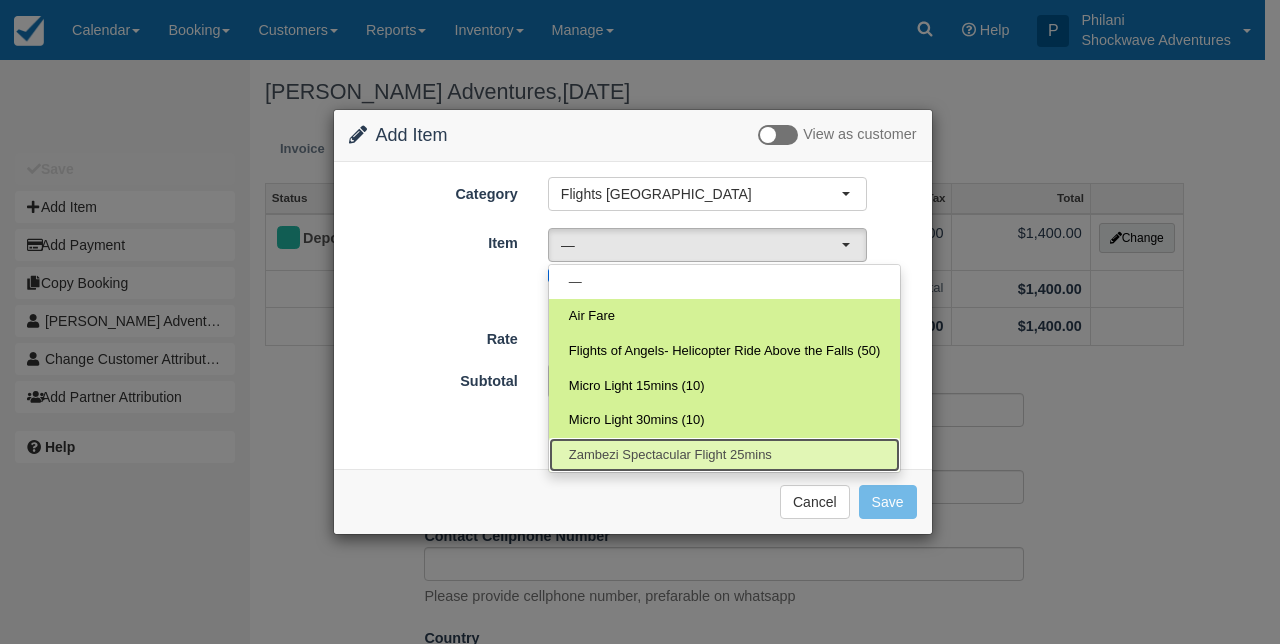 click on "Zambezi Spectacular Flight 25mins" at bounding box center (670, 455) 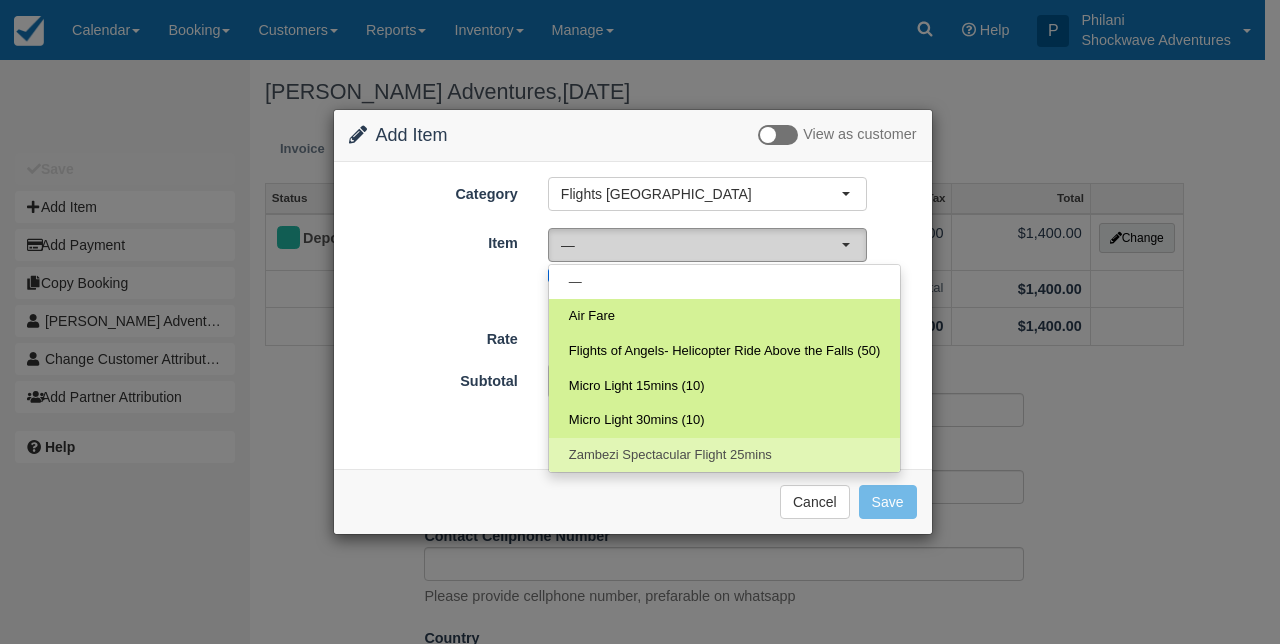 select on "14" 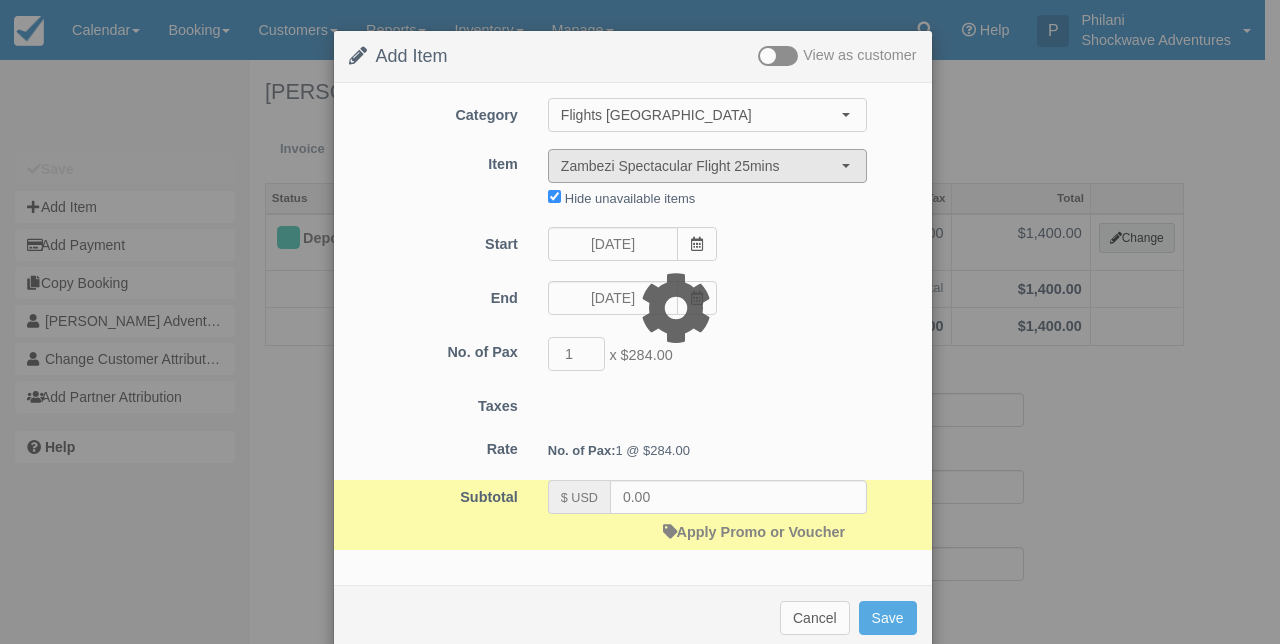 type on "284.00" 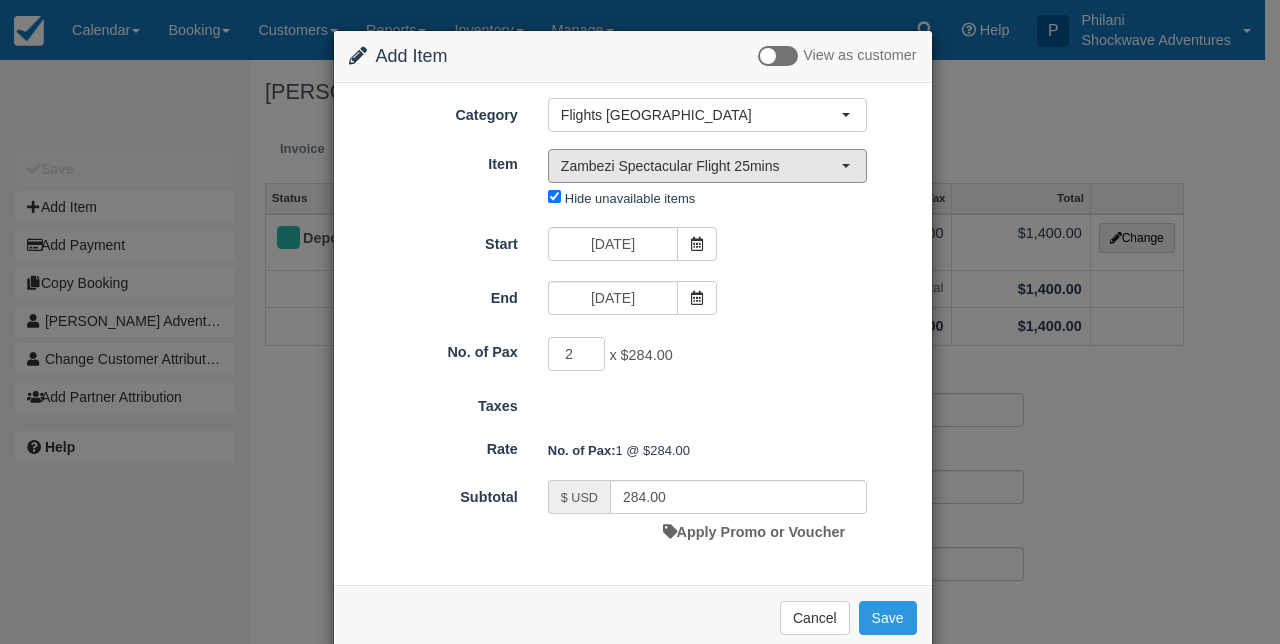 click on "2" at bounding box center (577, 354) 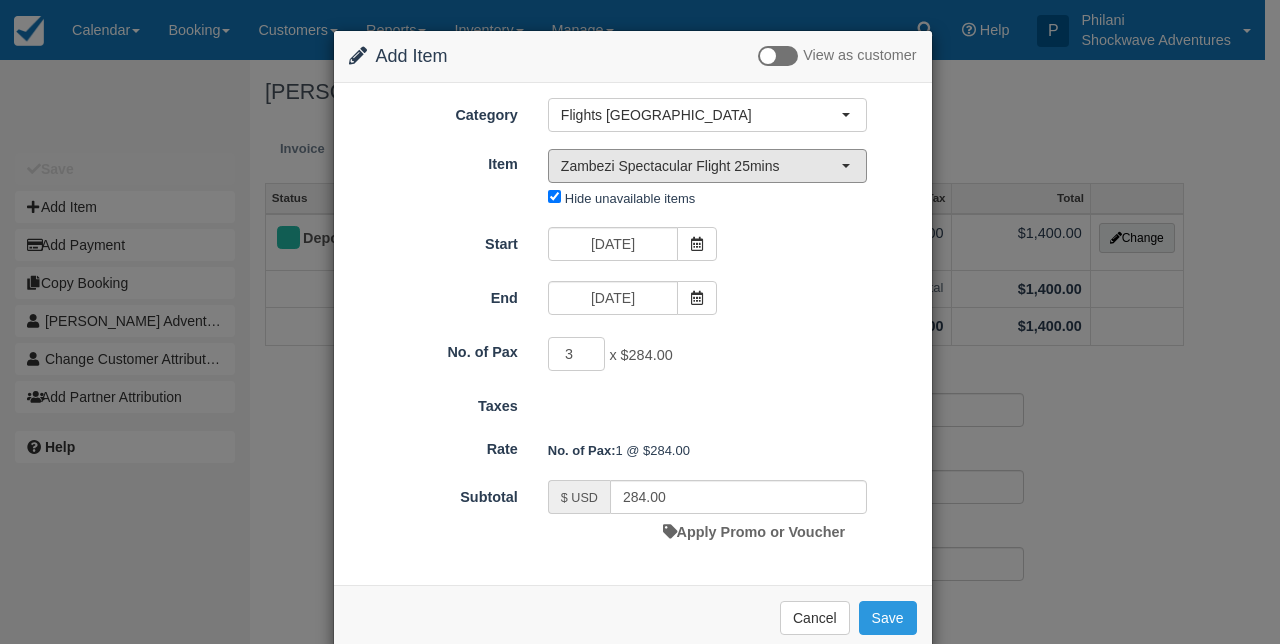 click on "3" at bounding box center (577, 354) 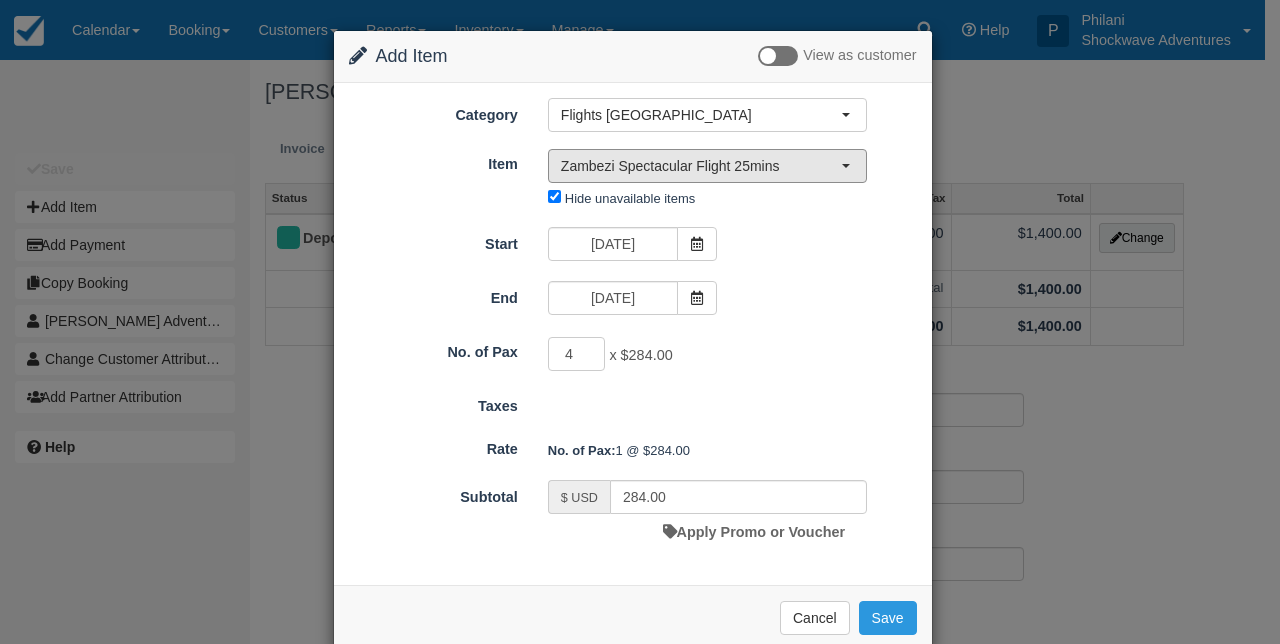 click on "4" at bounding box center [577, 354] 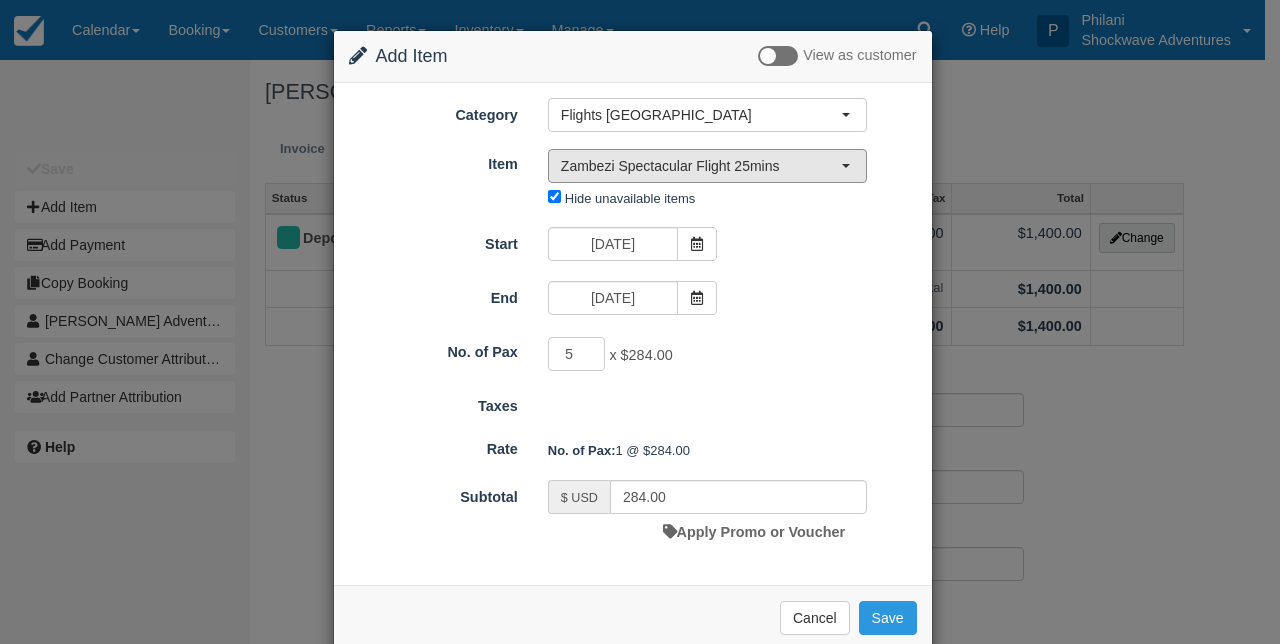 click on "5" at bounding box center [577, 354] 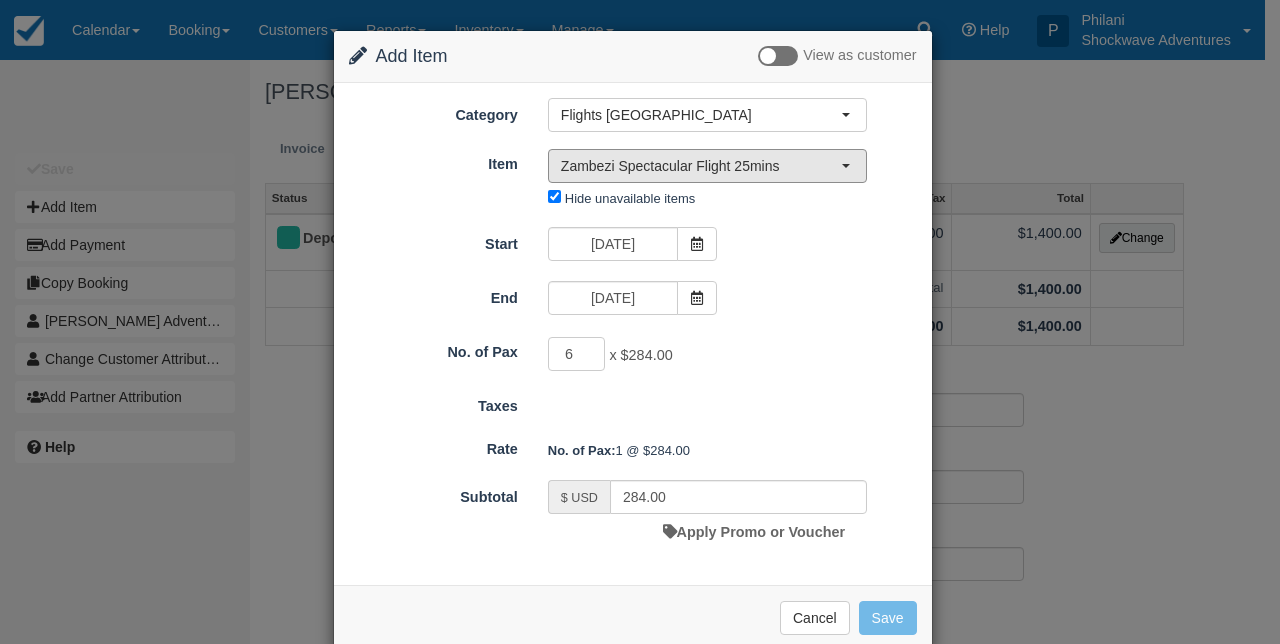 type on "6" 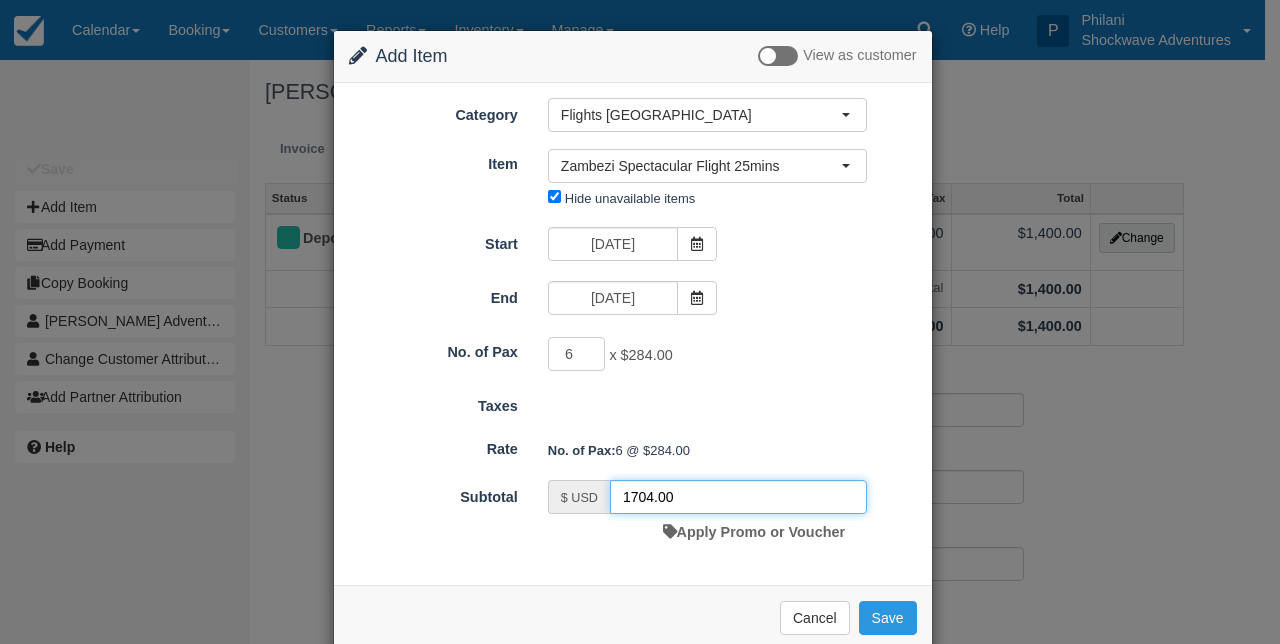 click on "1704.00" at bounding box center [738, 497] 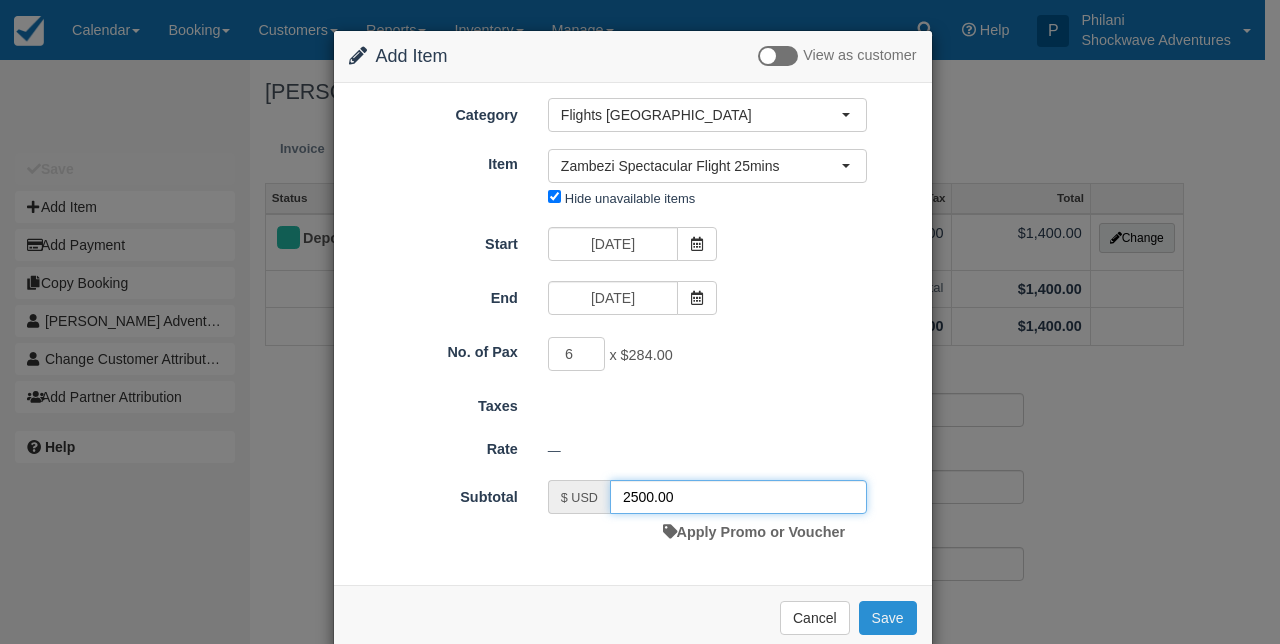 type on "2500.00" 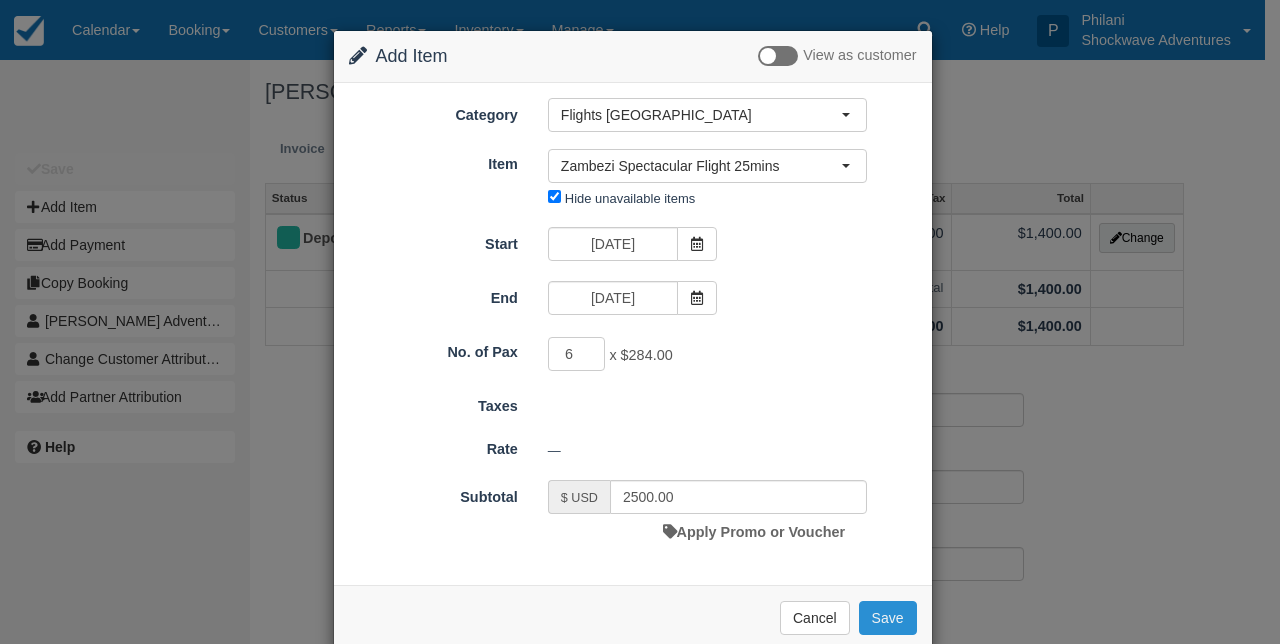 click on "Save" at bounding box center [888, 618] 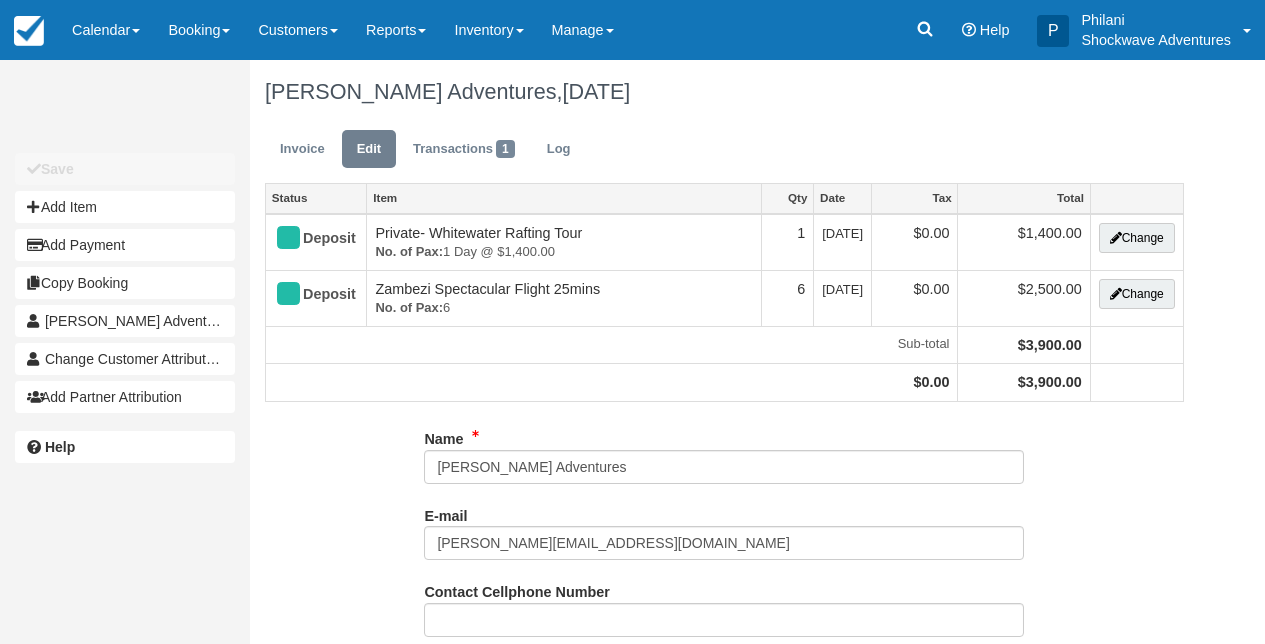 click on "Invoice" at bounding box center (302, 149) 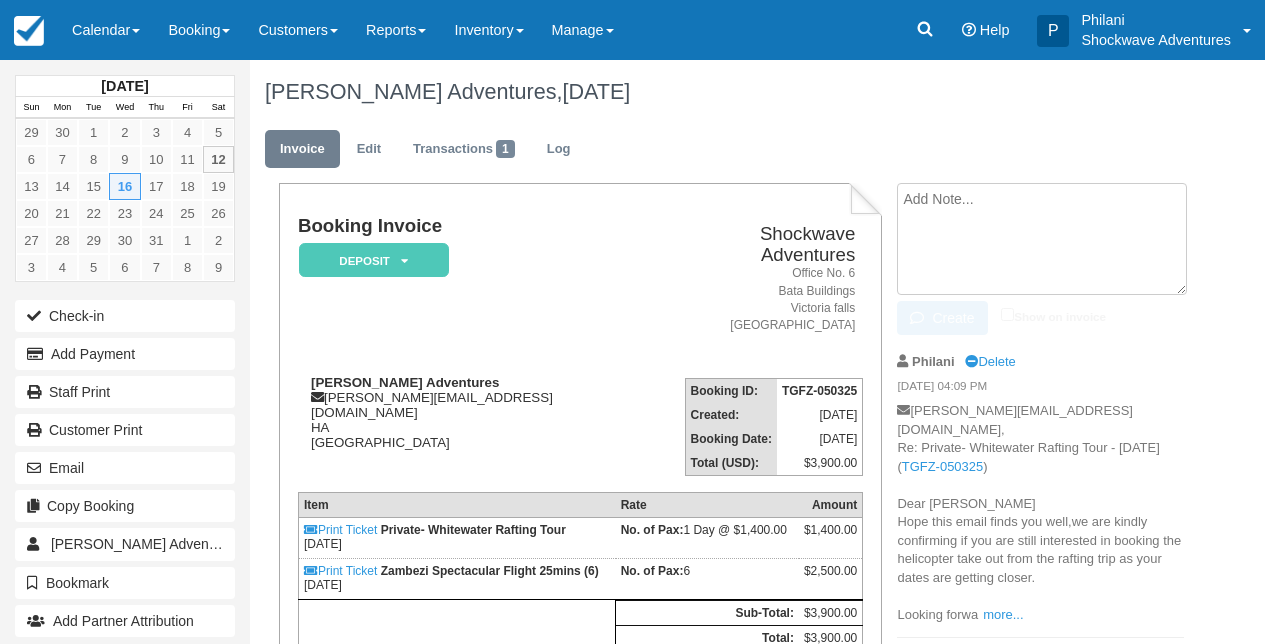 click at bounding box center (1042, 239) 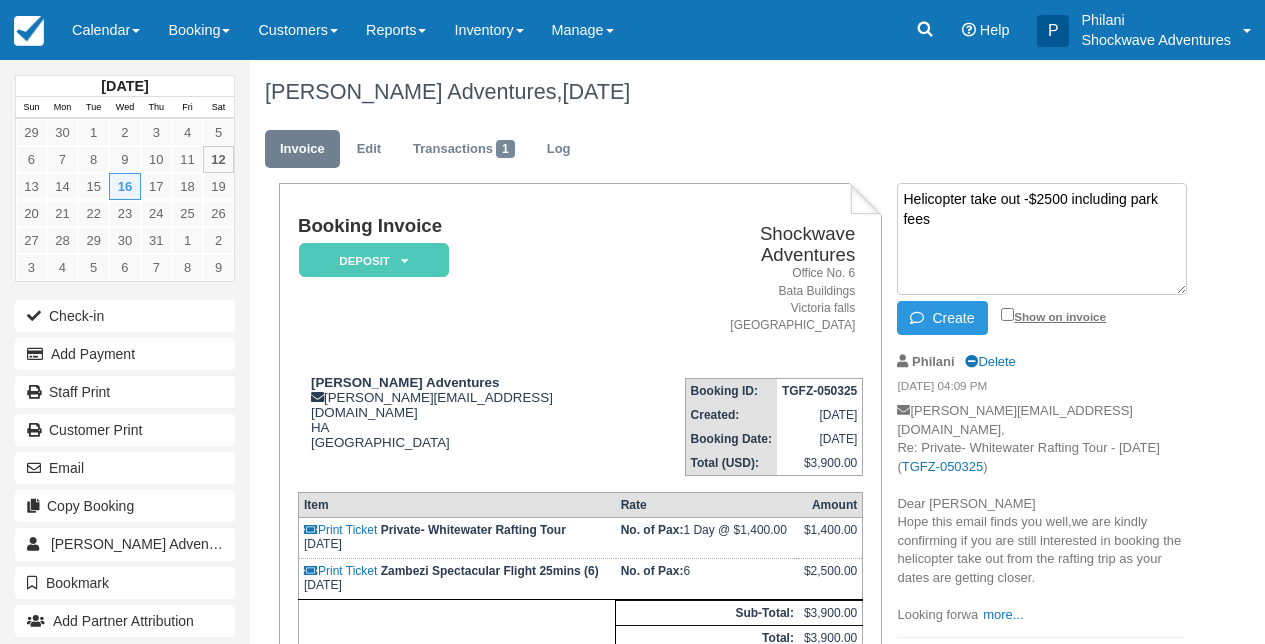 type on "Helicopter take out -$2500 including park fees" 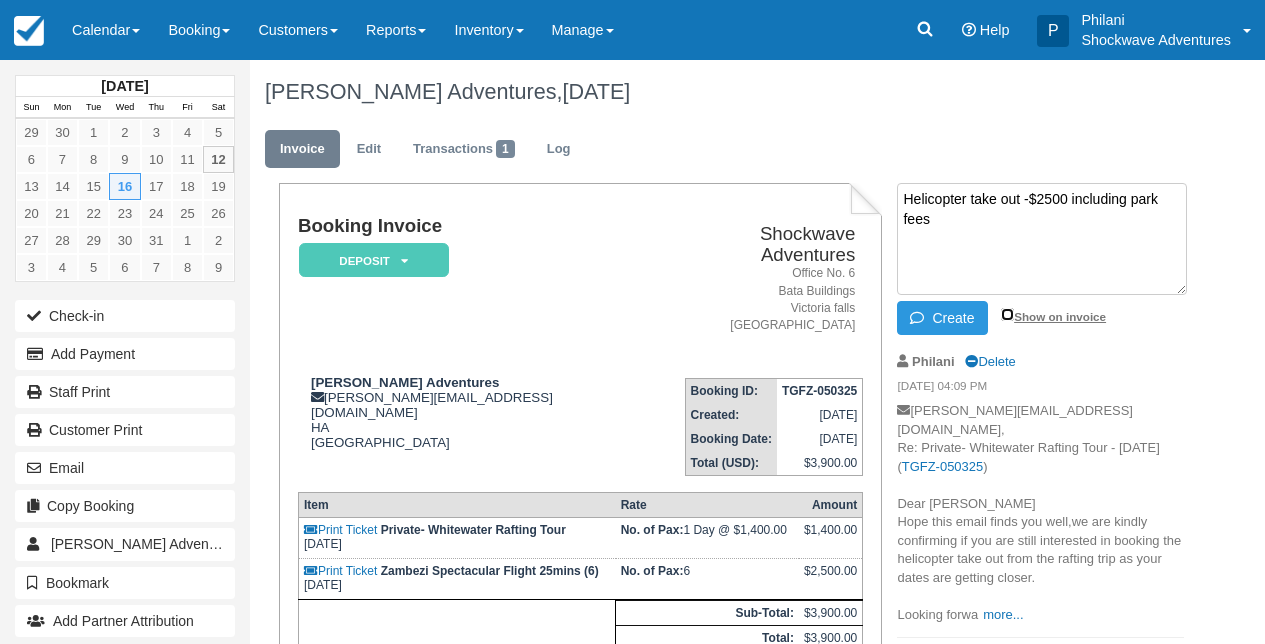 click on "Show on invoice" at bounding box center (1007, 314) 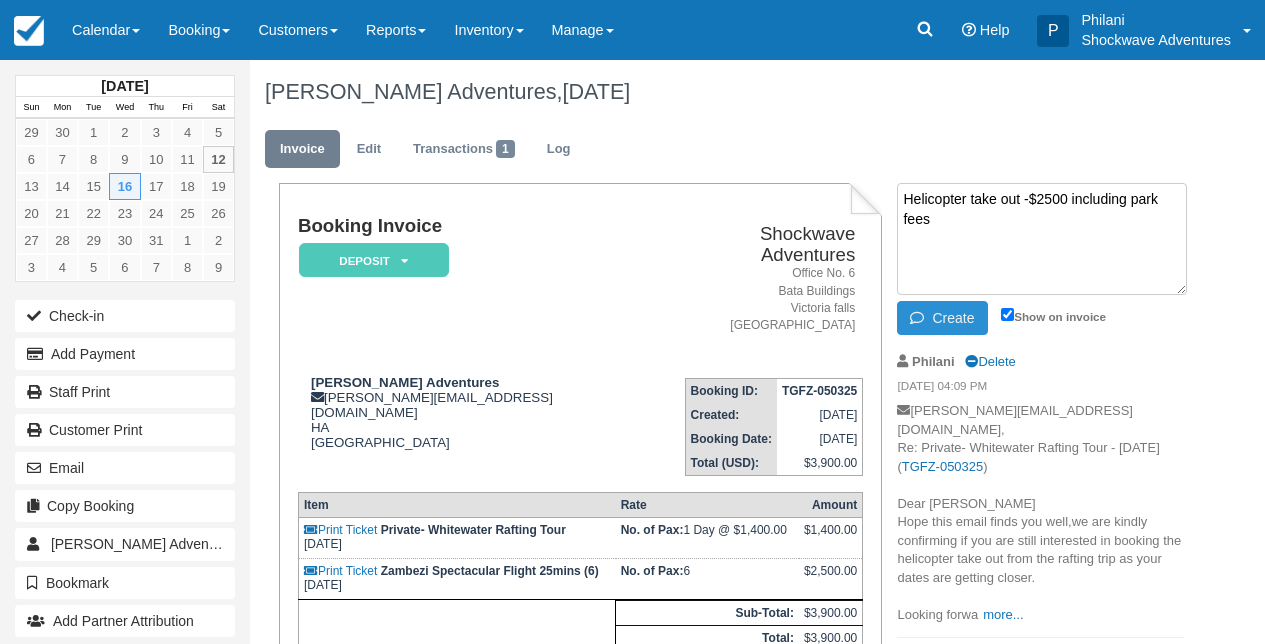 click on "Create" at bounding box center [942, 318] 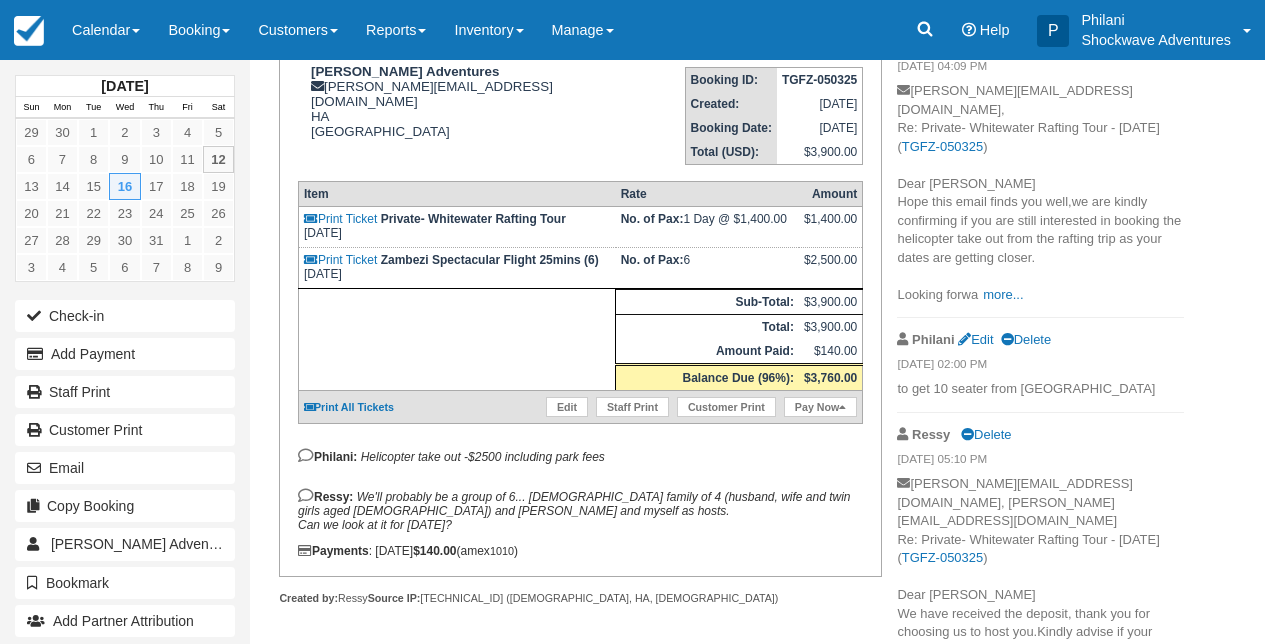 scroll, scrollTop: 320, scrollLeft: 0, axis: vertical 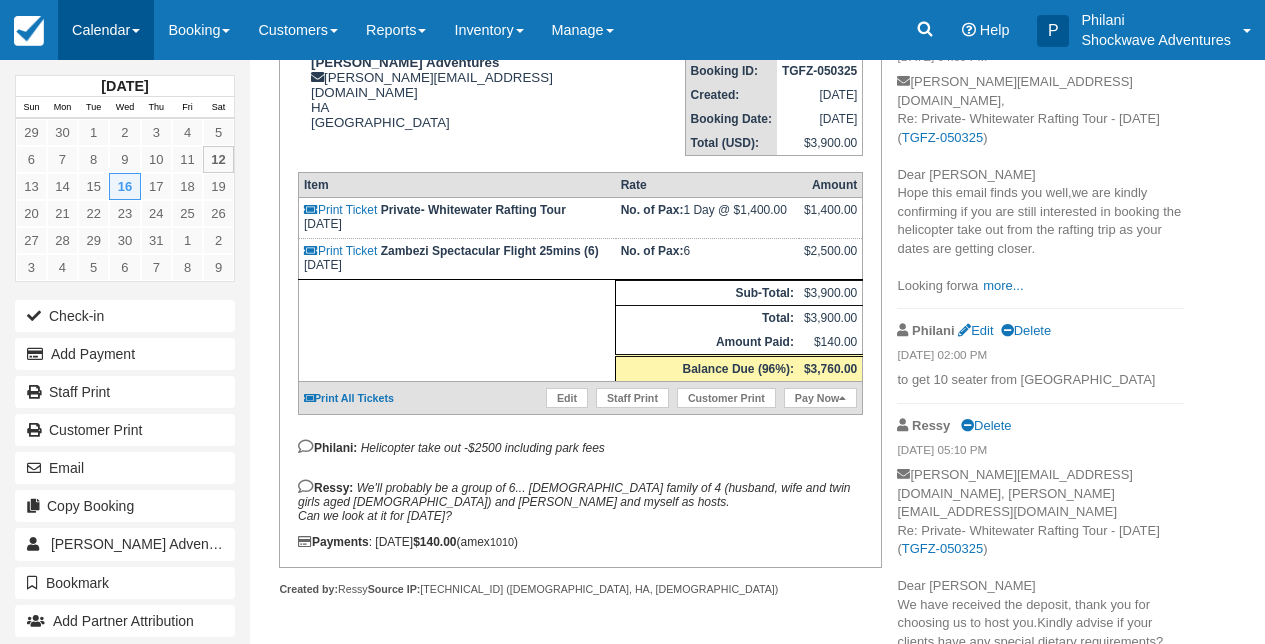 click on "Calendar" at bounding box center (106, 30) 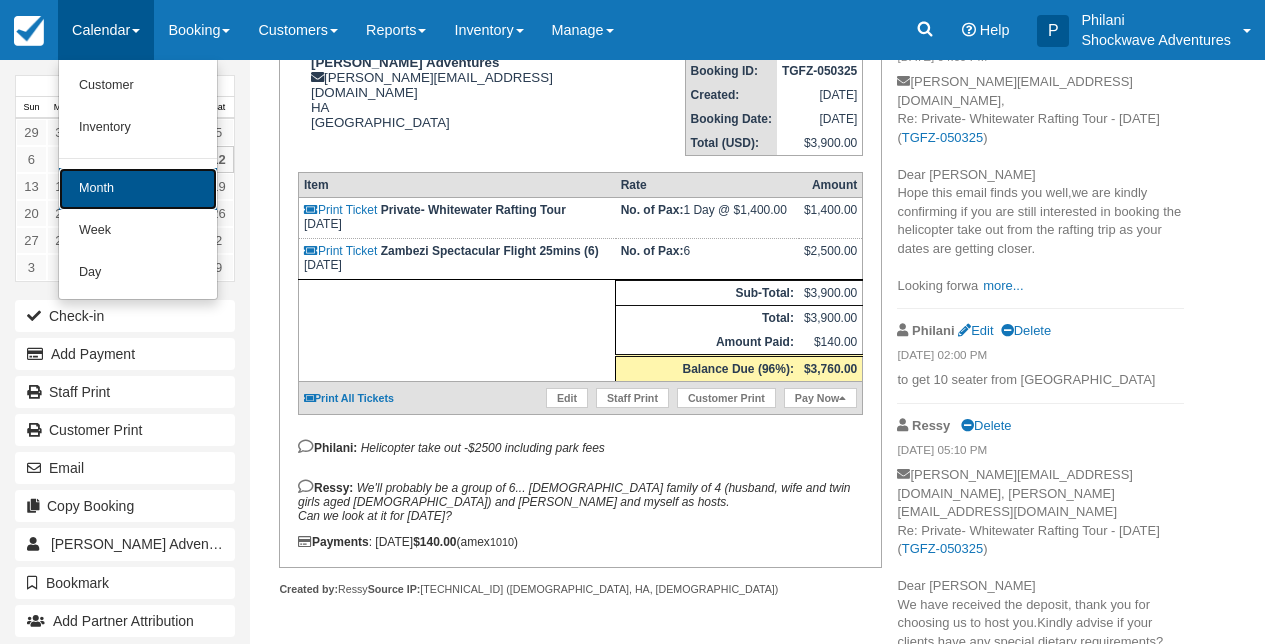 click on "Month" at bounding box center (138, 189) 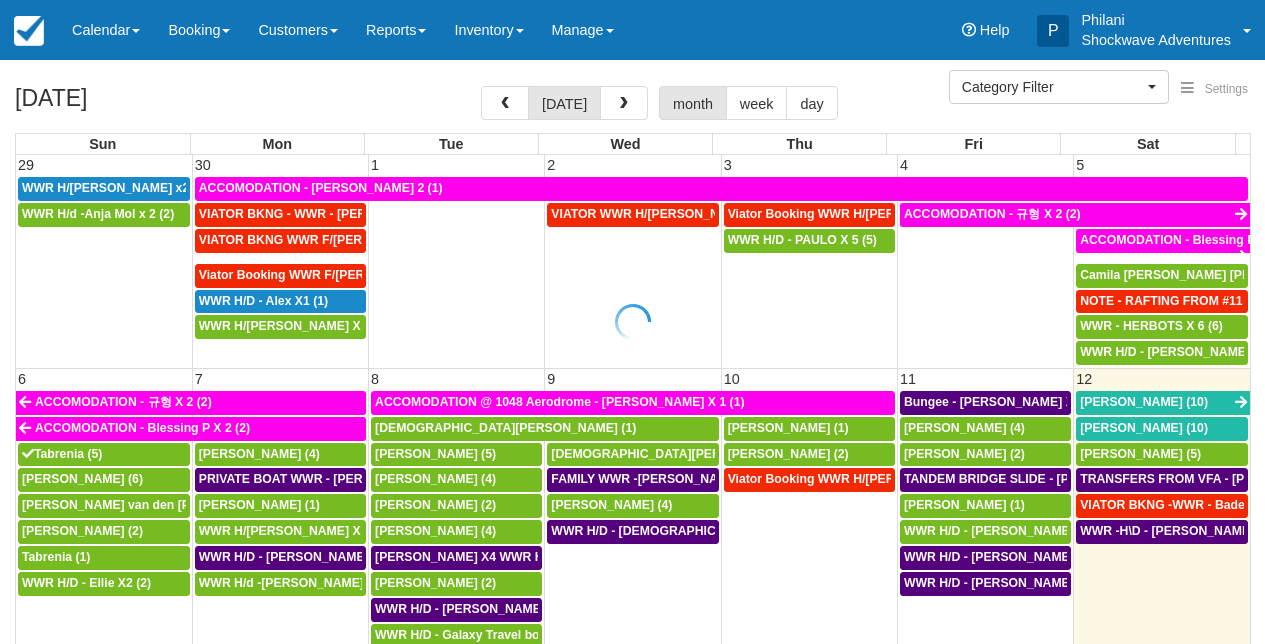 select 